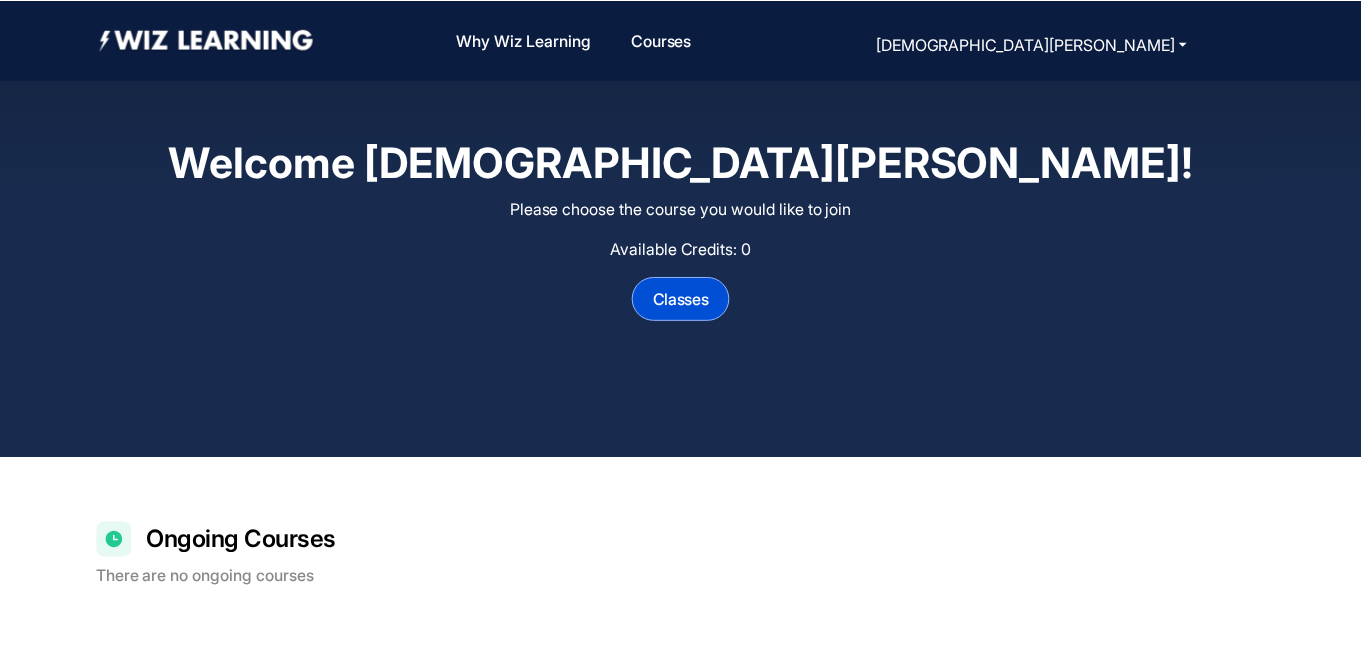 scroll, scrollTop: 0, scrollLeft: 0, axis: both 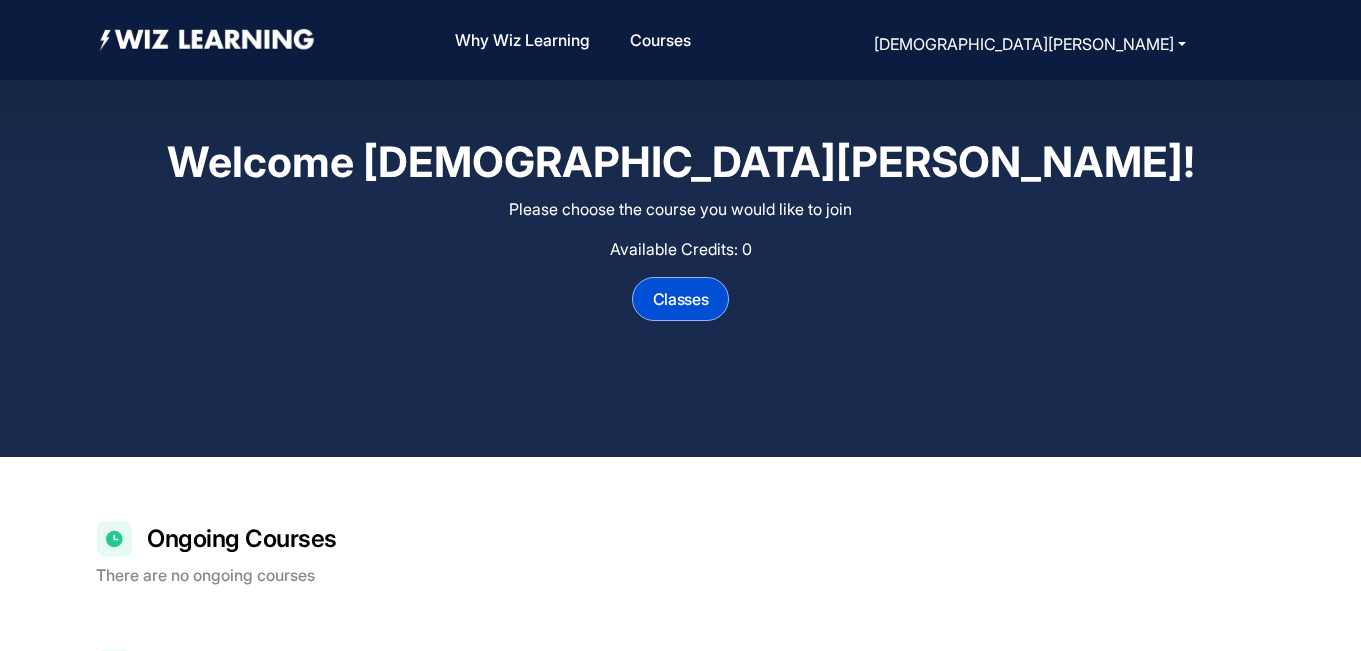 click on "Ongoing Courses" 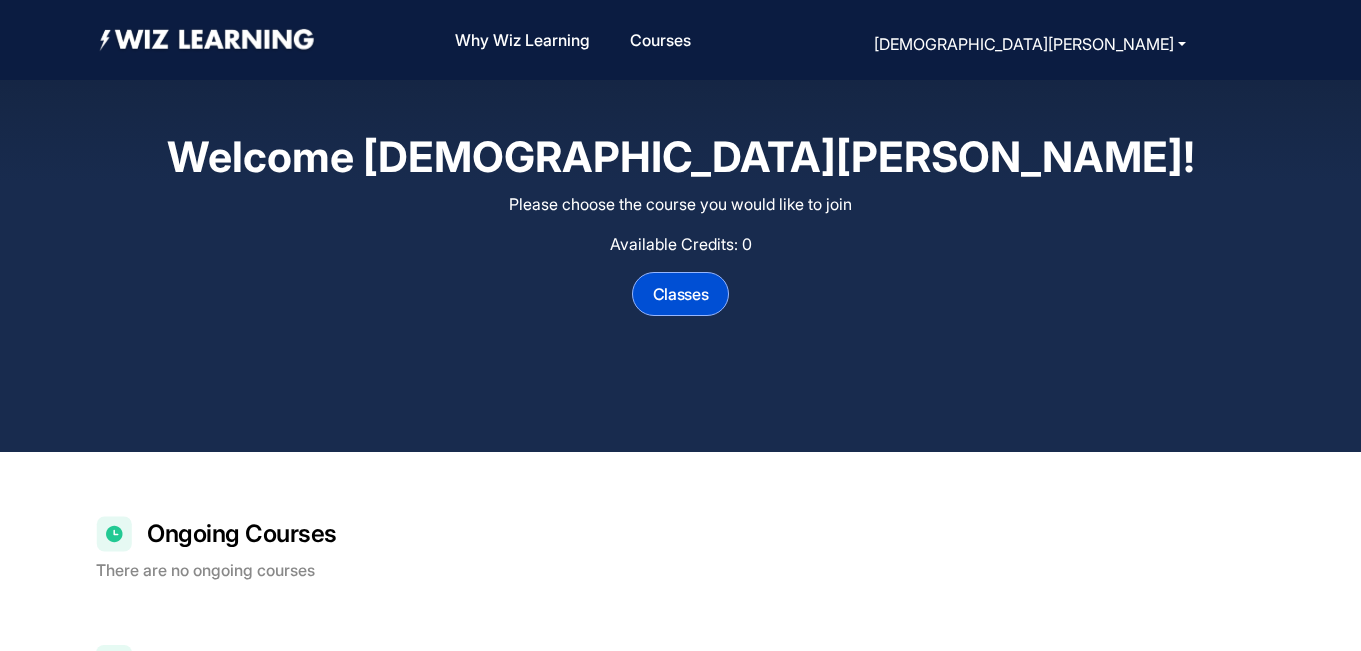 scroll, scrollTop: 0, scrollLeft: 0, axis: both 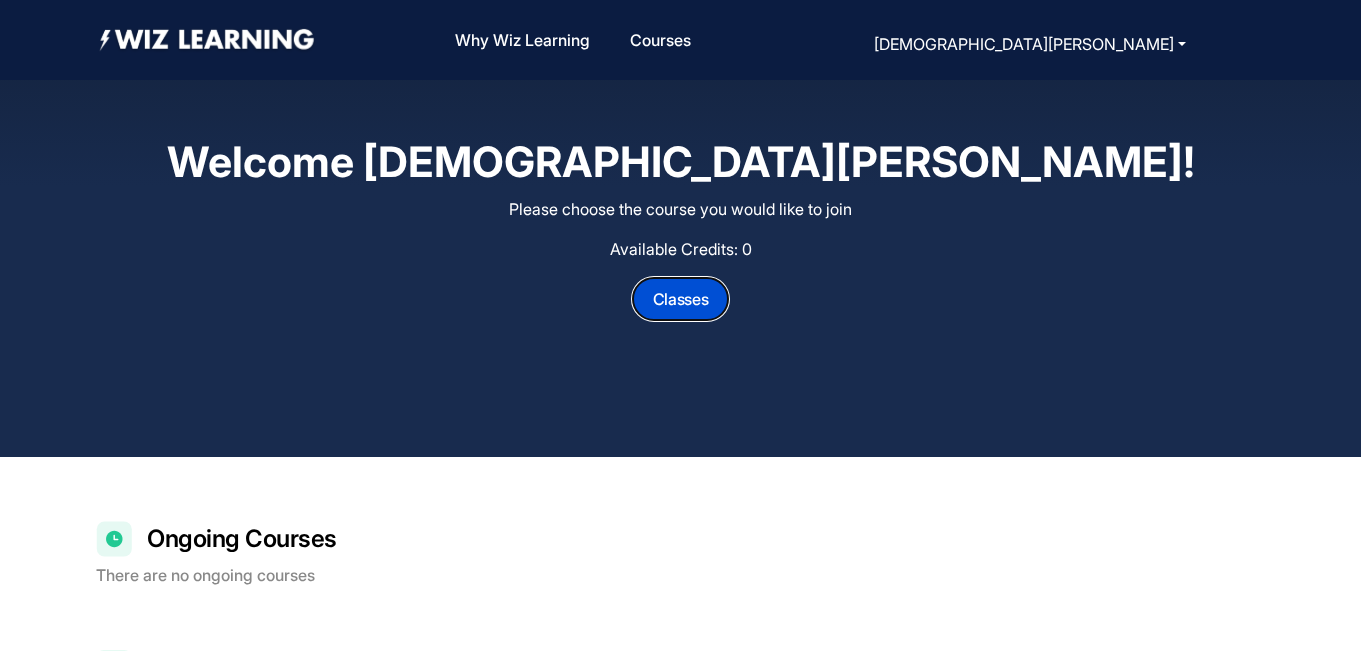 click on "Classes" 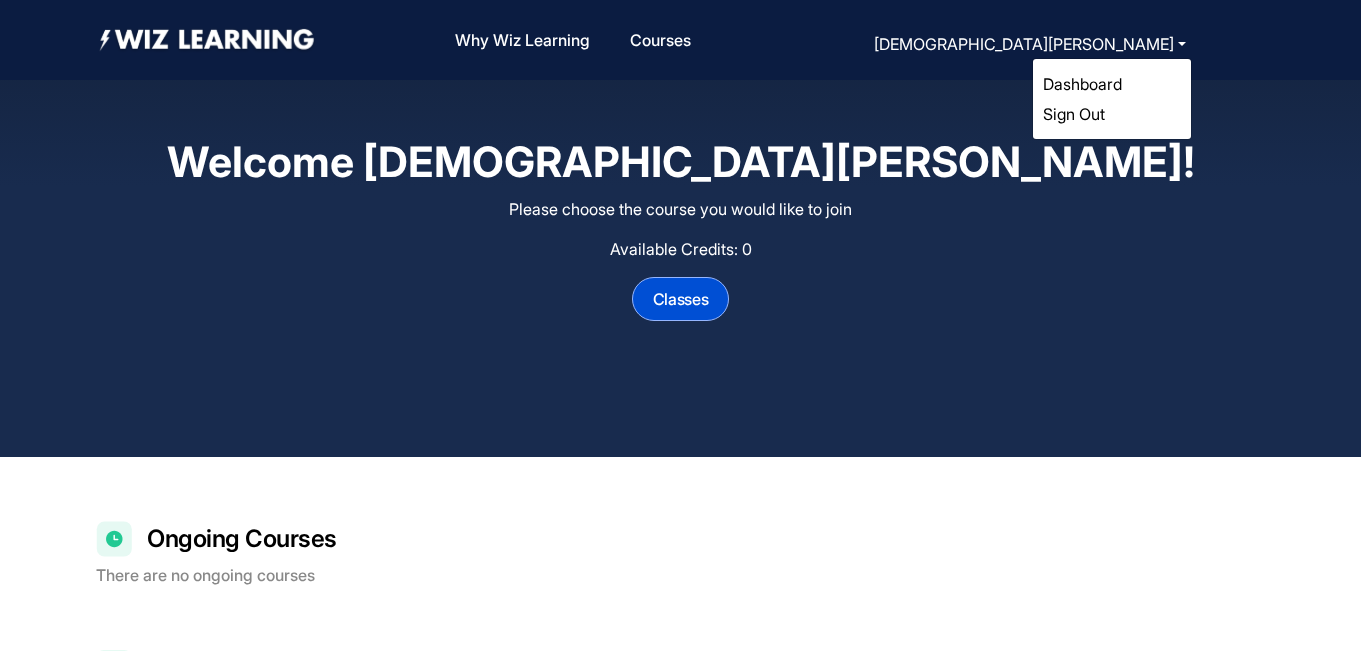 click on "Sign Out" at bounding box center [1074, 114] 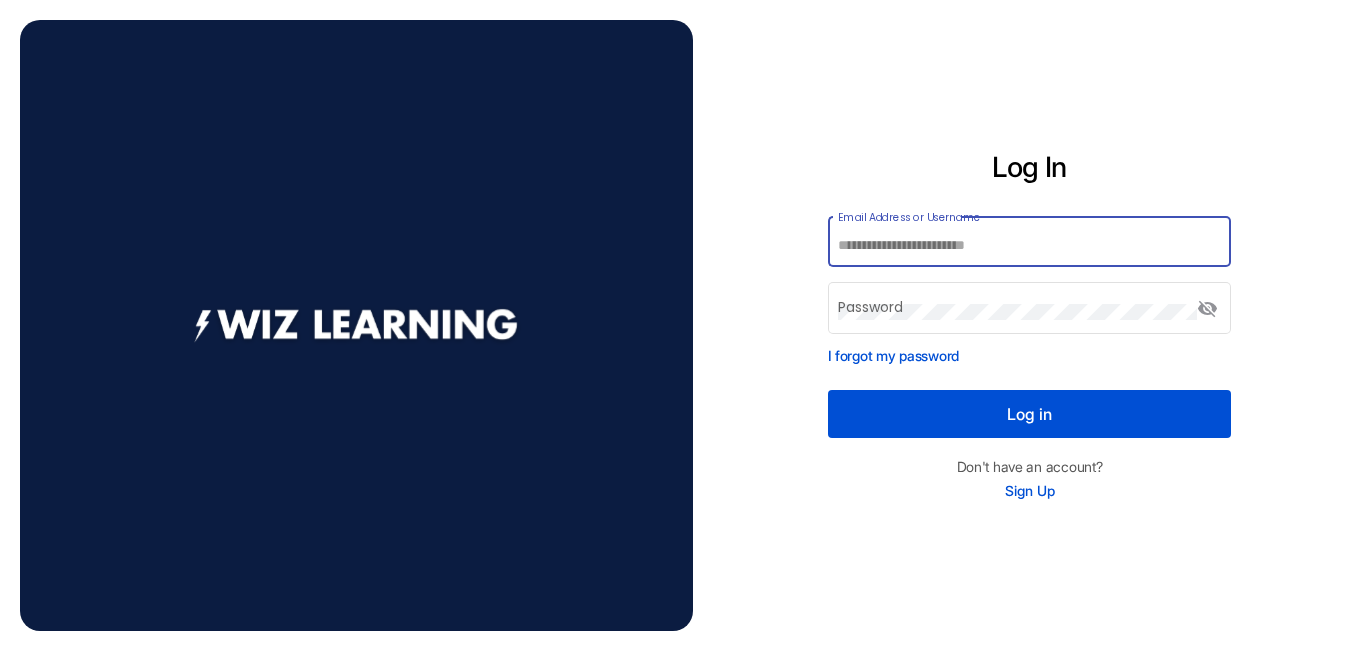click on "Email Address or Username" at bounding box center [1029, 246] 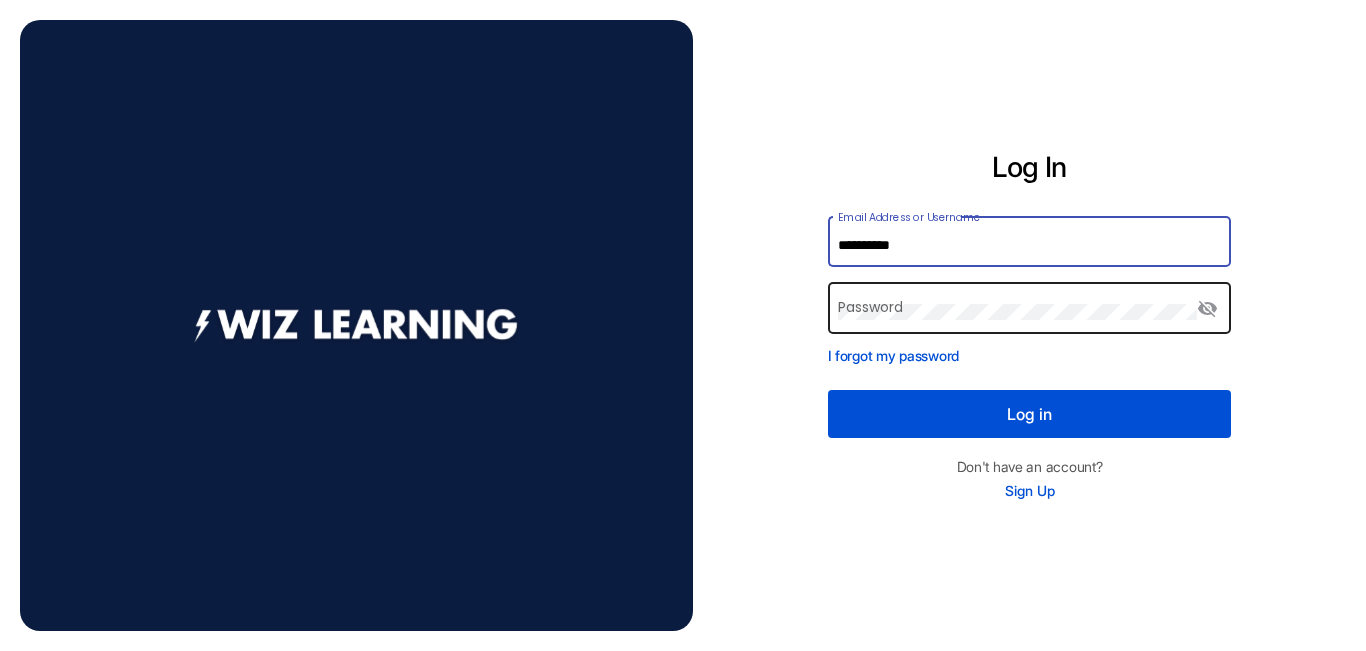type on "**********" 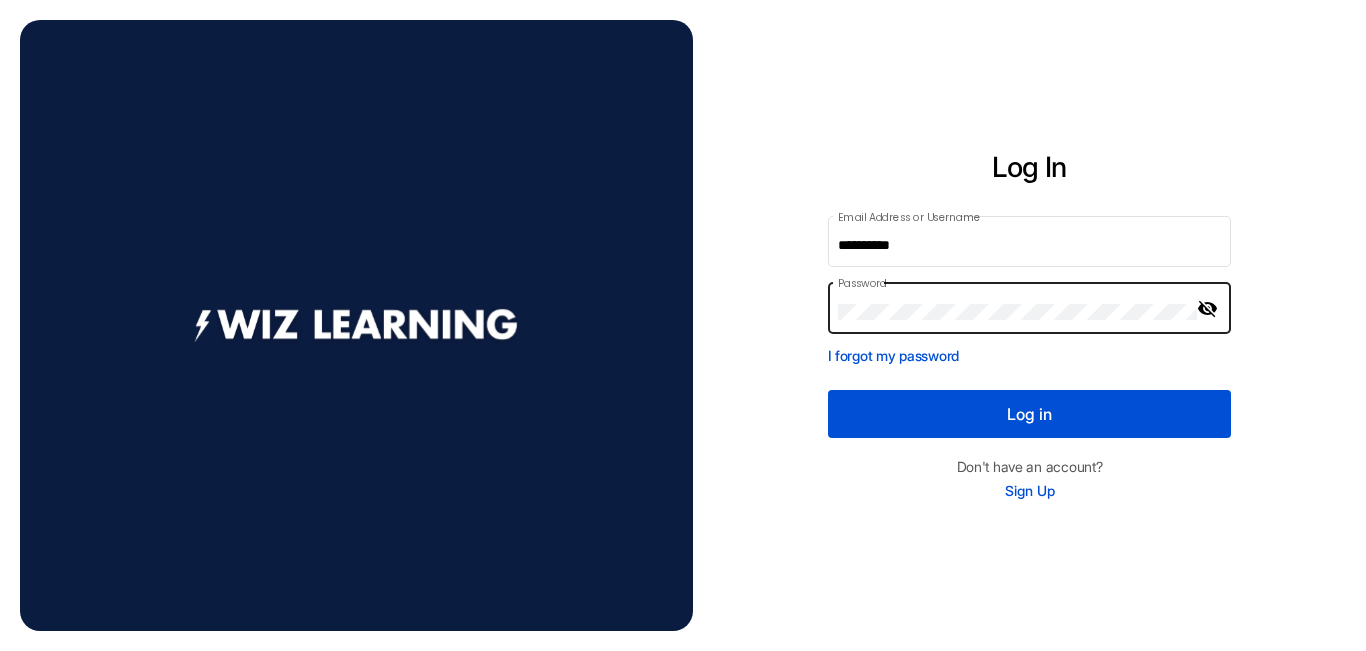 click on "visibility_off" 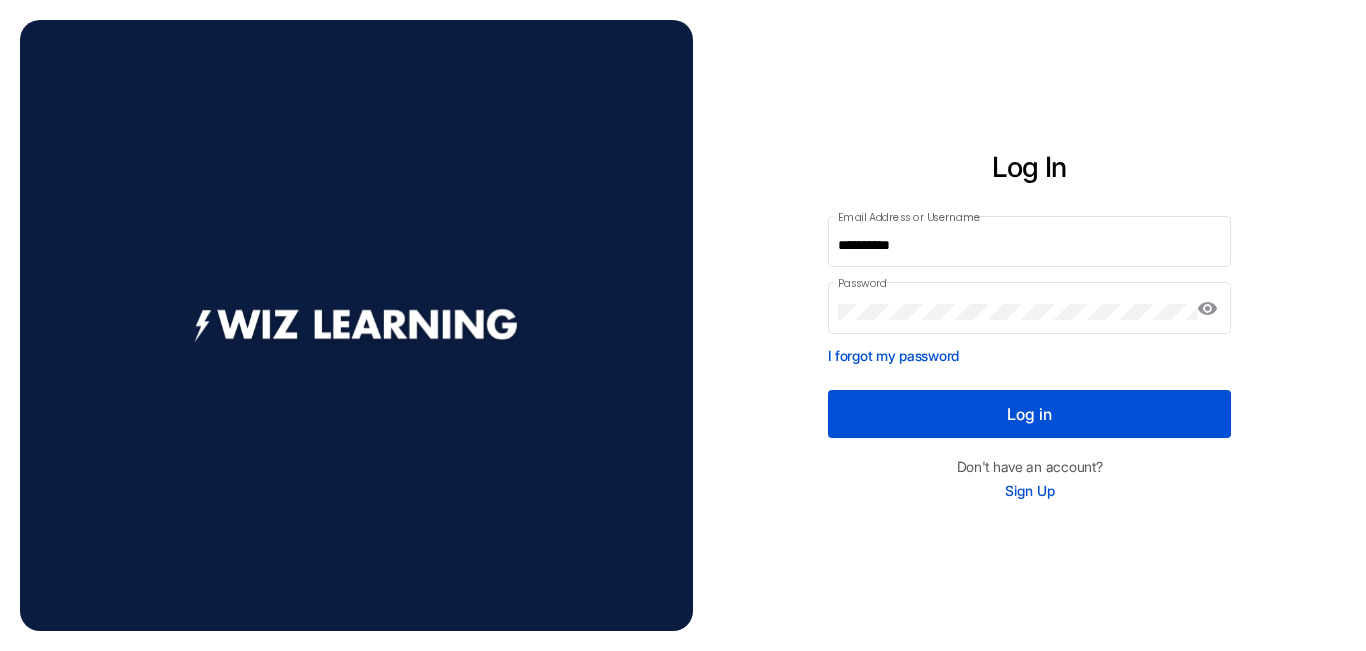 click on "Log in" 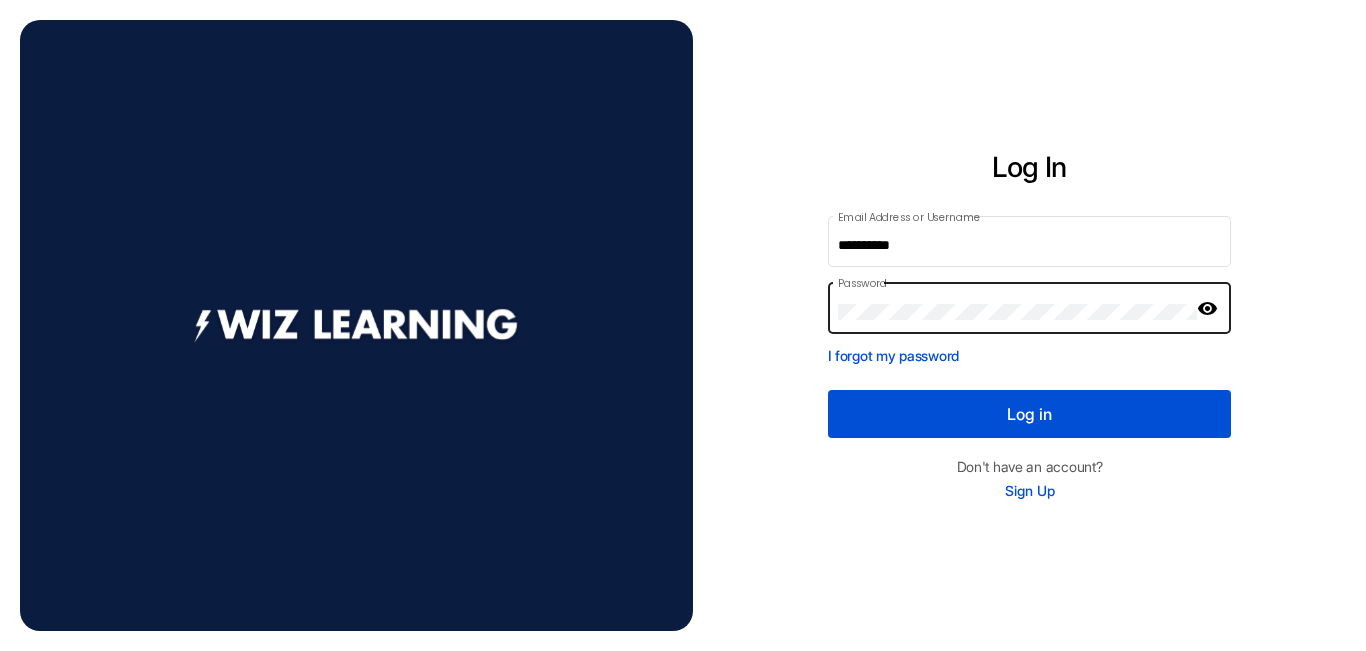 click on "visibility" 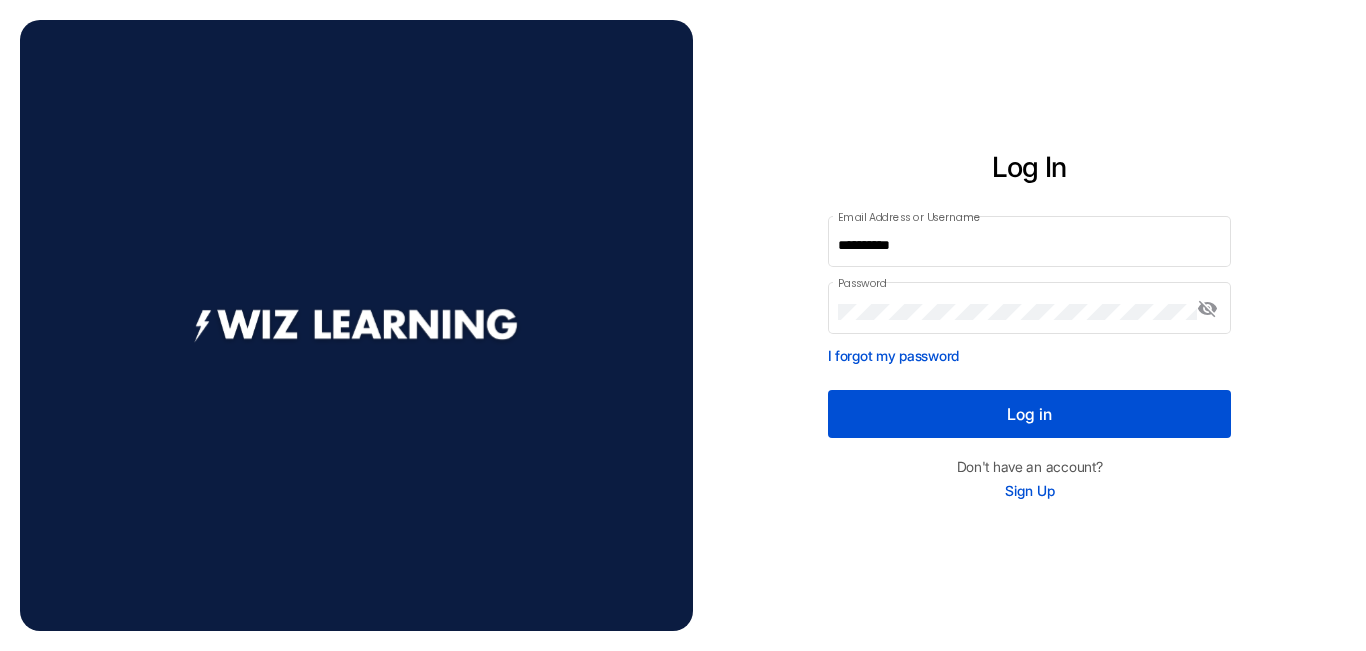 click on "Log in" 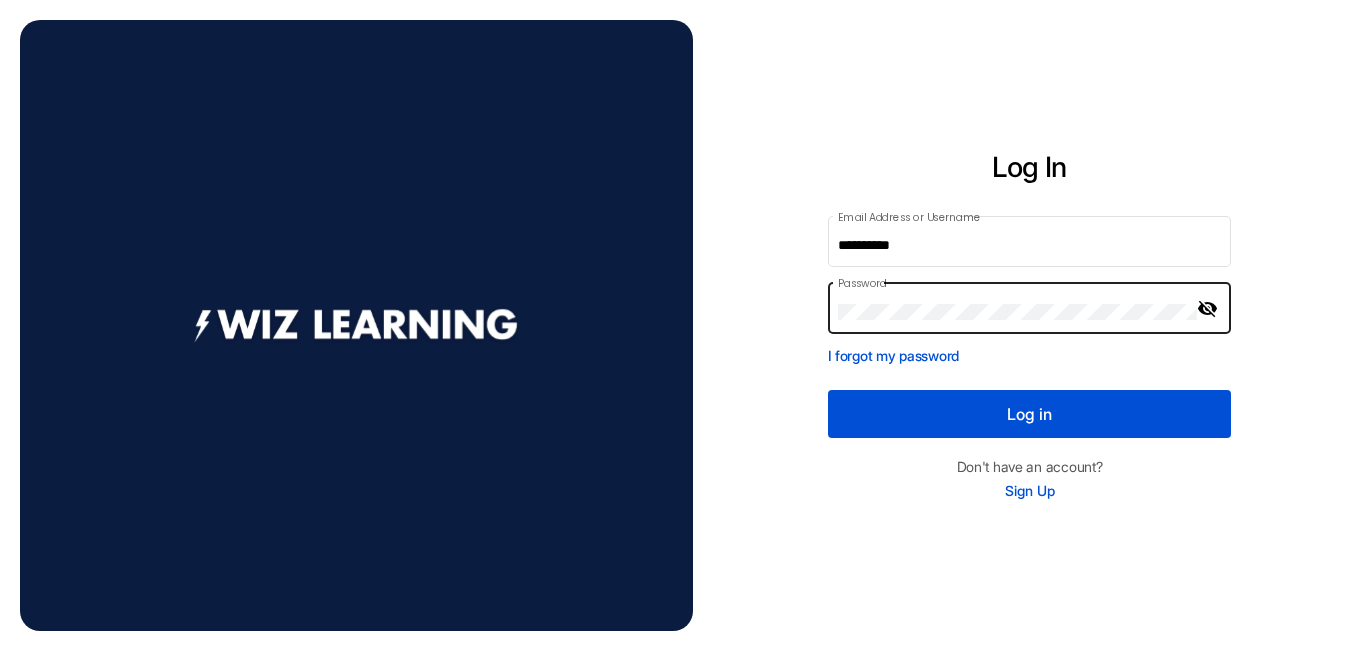 click on "visibility_off" 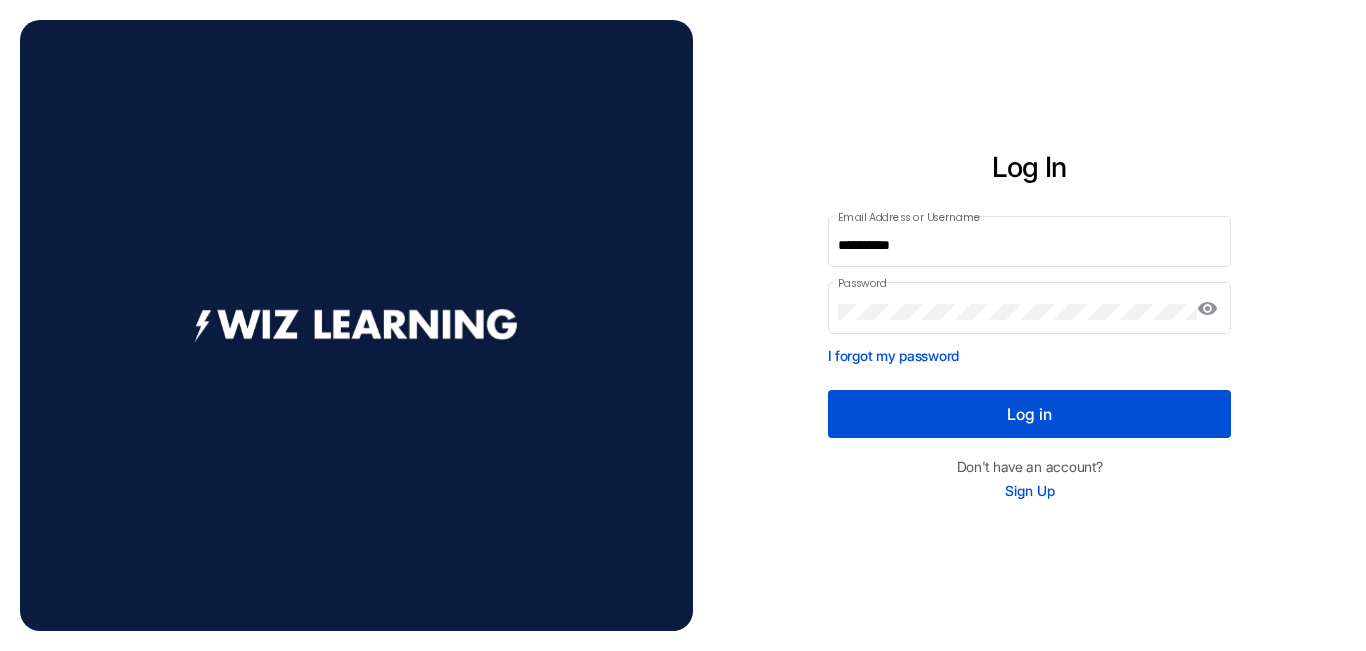 click on "Log in" 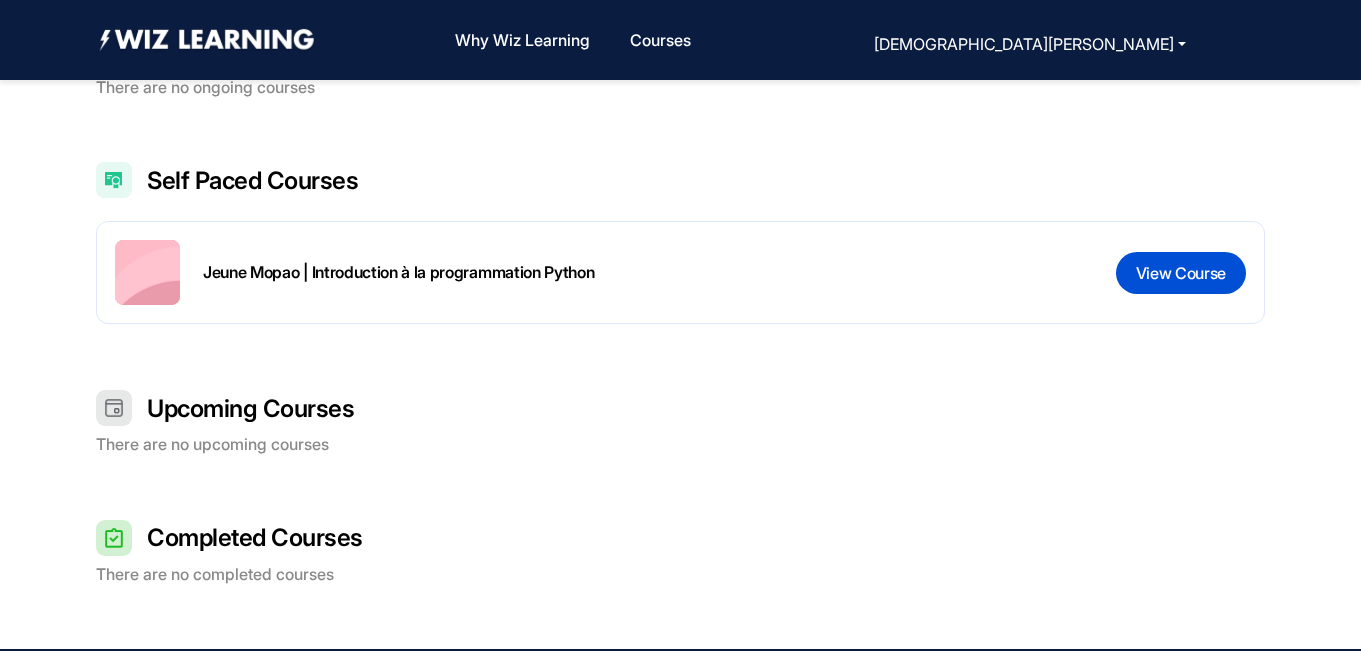 scroll, scrollTop: 494, scrollLeft: 0, axis: vertical 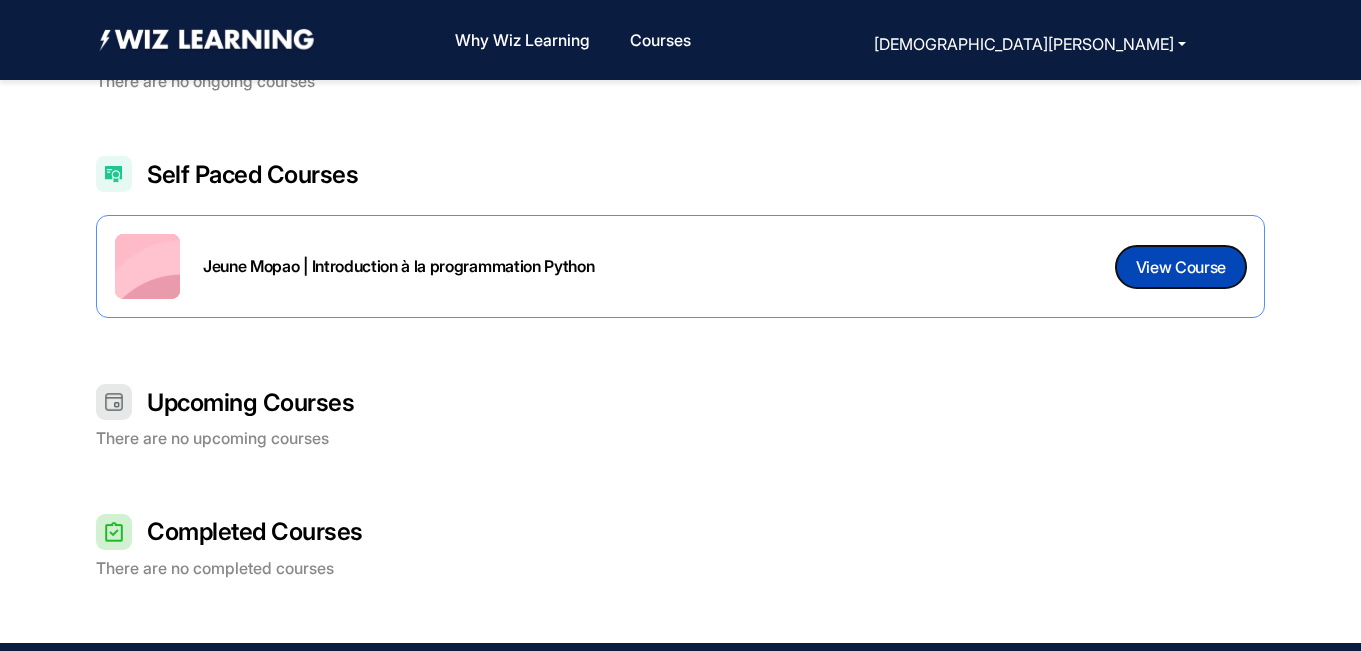 click on "View Course" 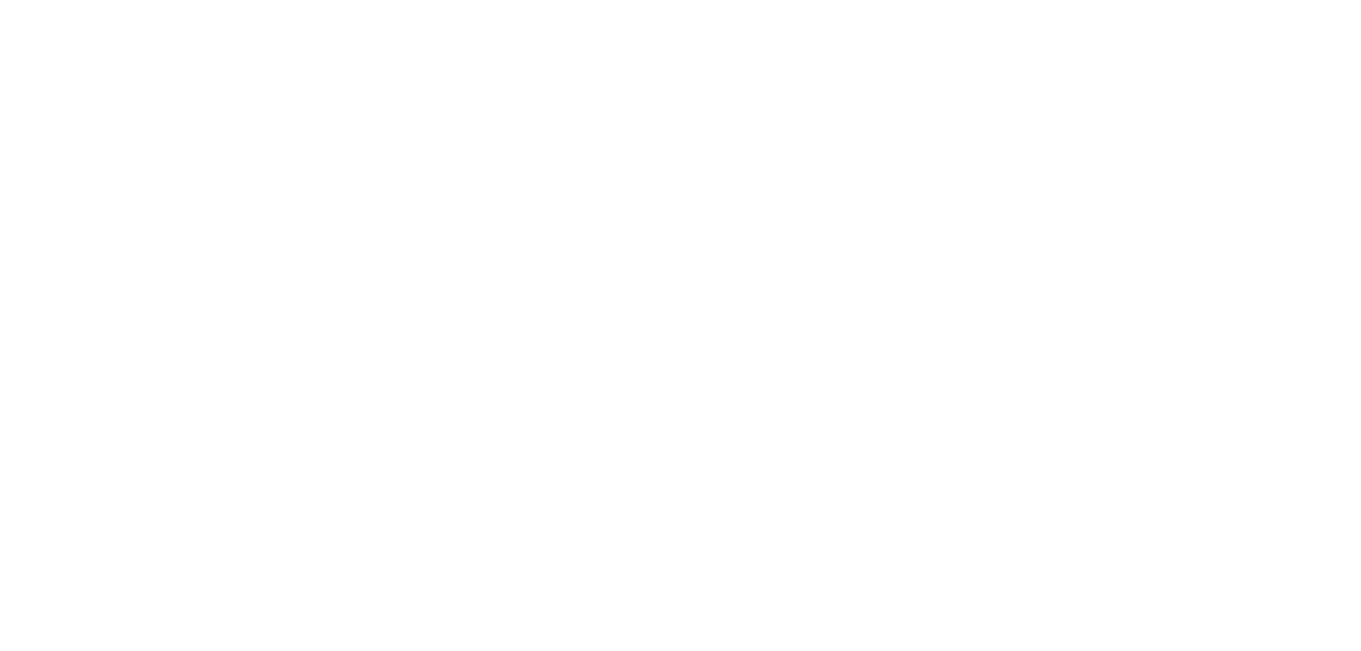 scroll, scrollTop: 0, scrollLeft: 0, axis: both 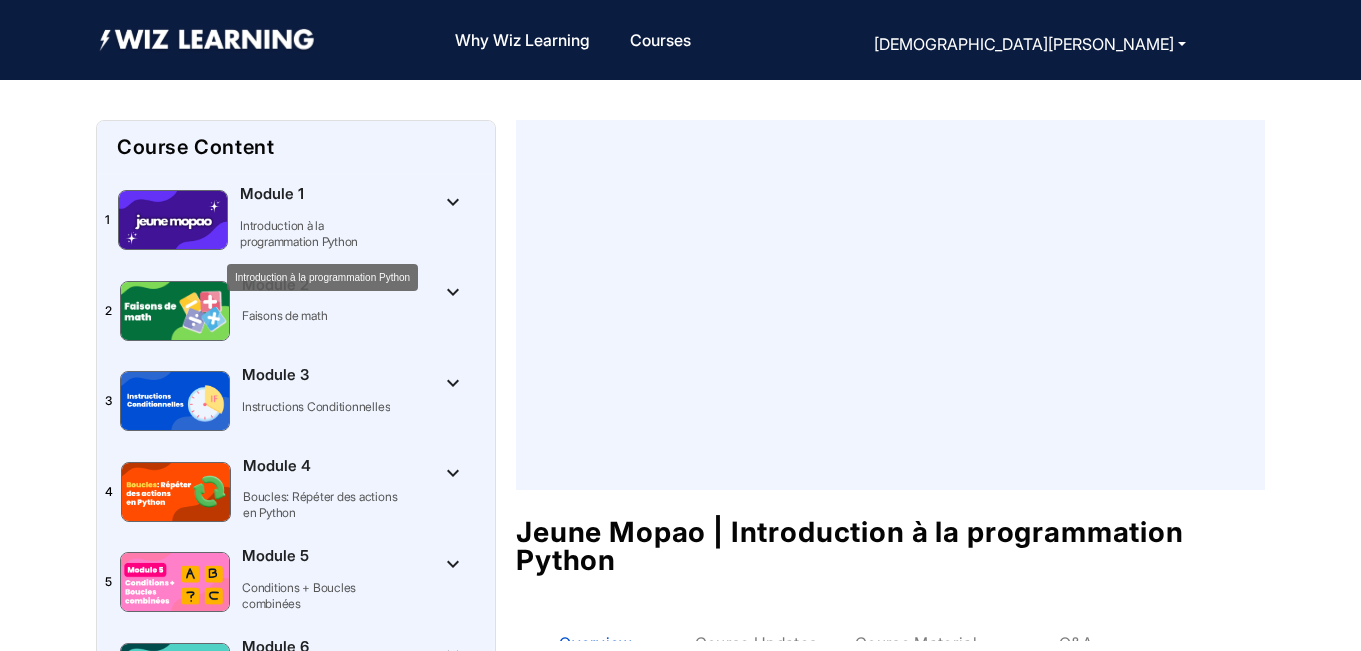 click on "Introduction à la programmation Python" 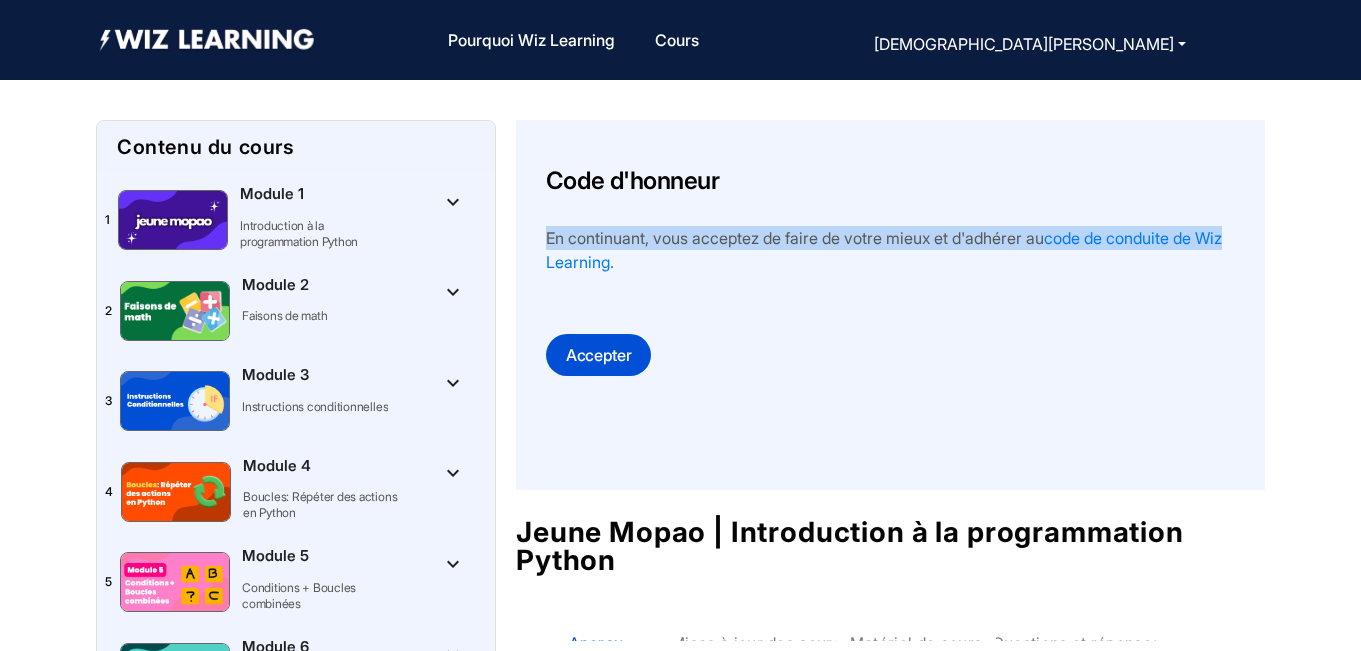 drag, startPoint x: 1265, startPoint y: 231, endPoint x: 1365, endPoint y: 73, distance: 186.98663 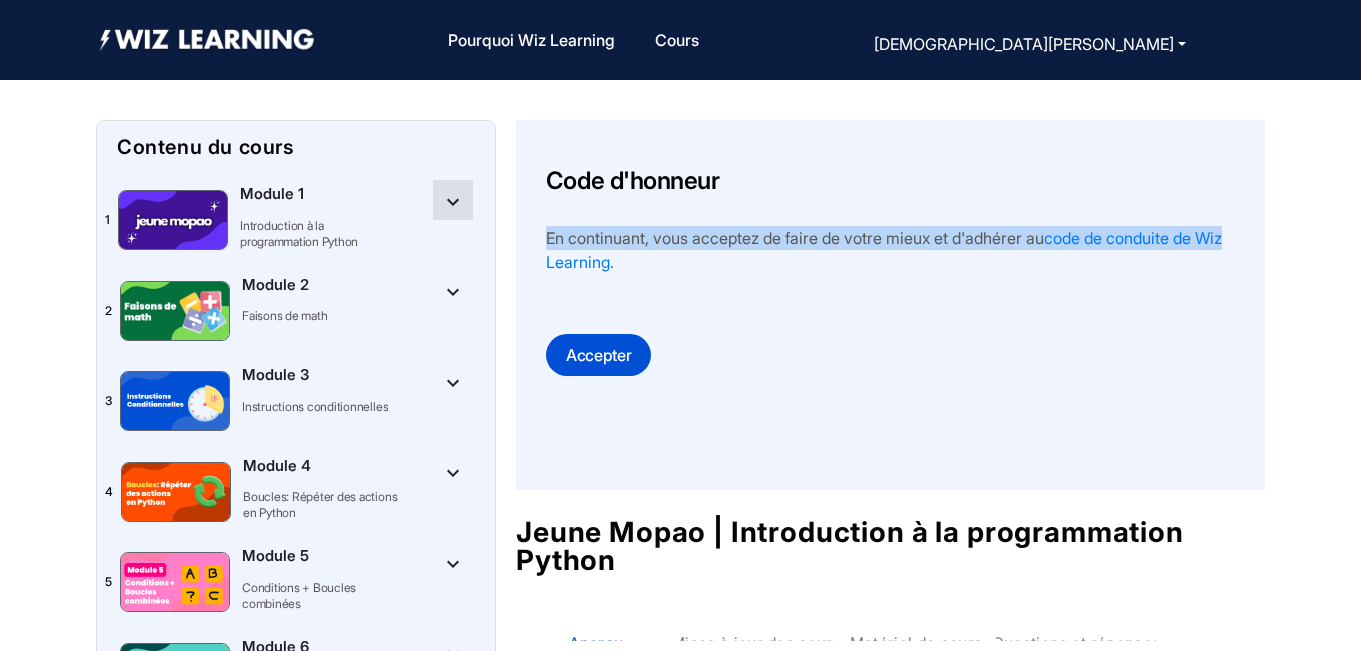 click on "keyboard_arrow_down" 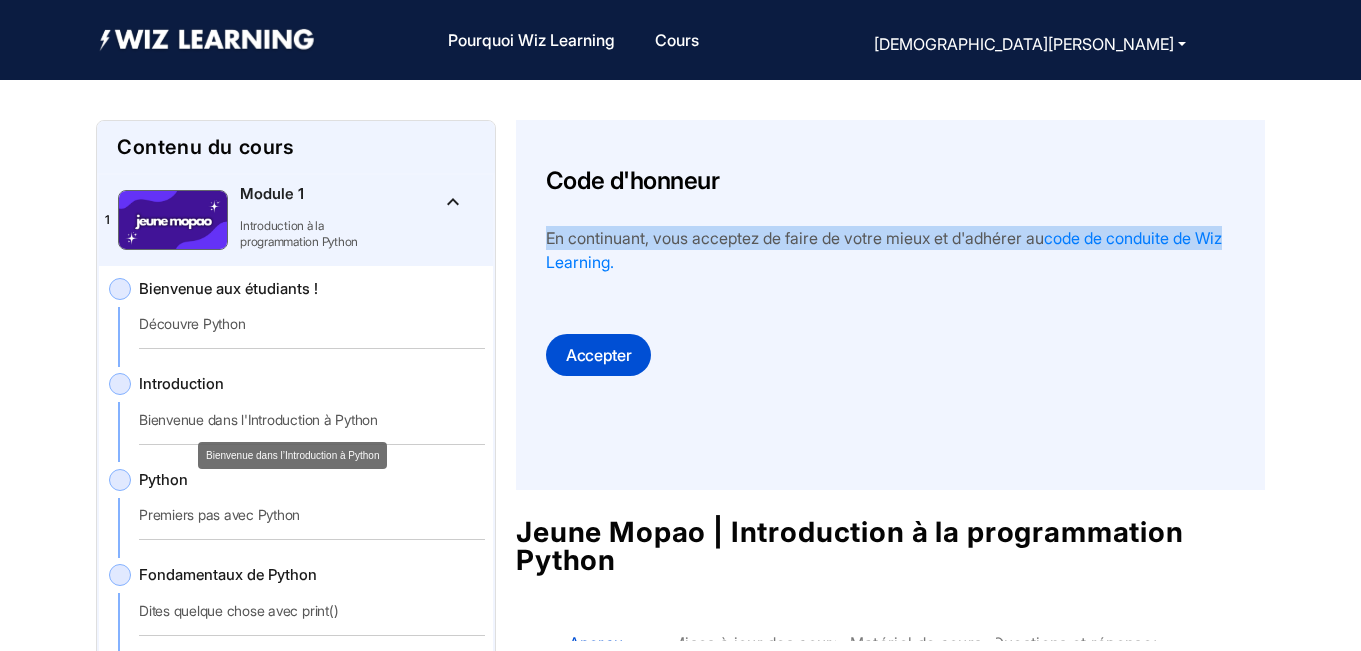 click on "Bienvenue dans l'Introduction à Python" 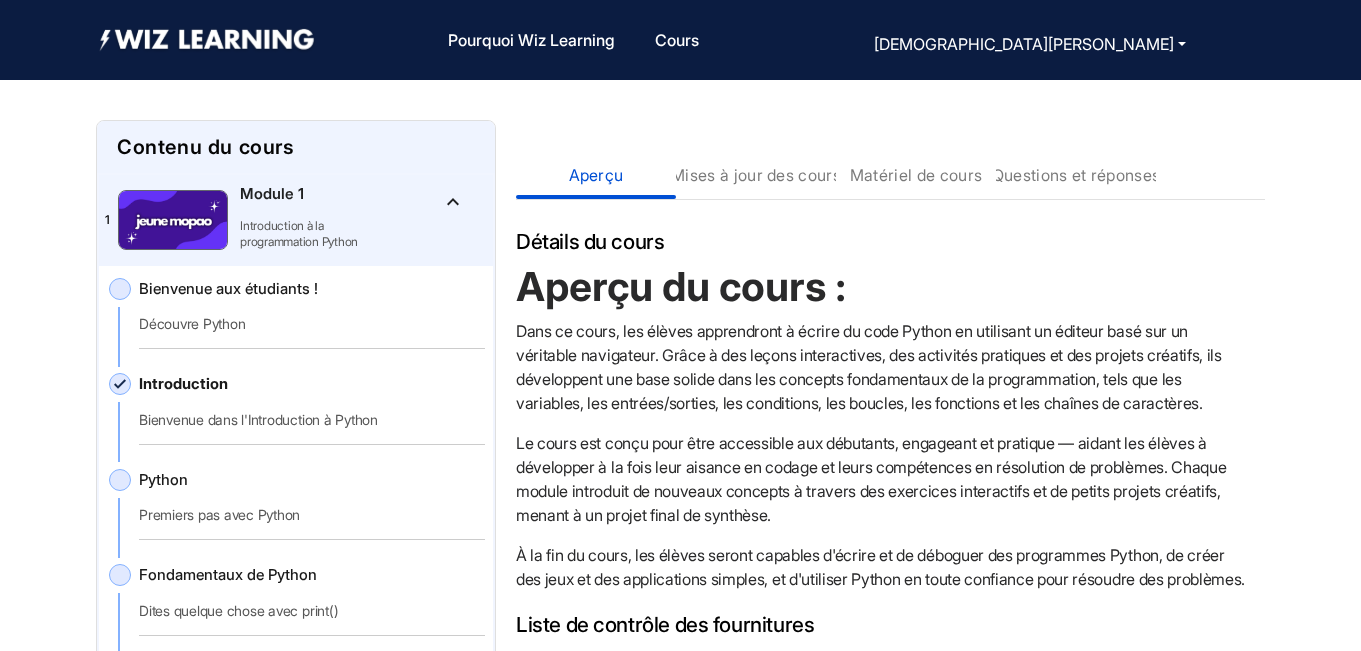 scroll, scrollTop: 589, scrollLeft: 0, axis: vertical 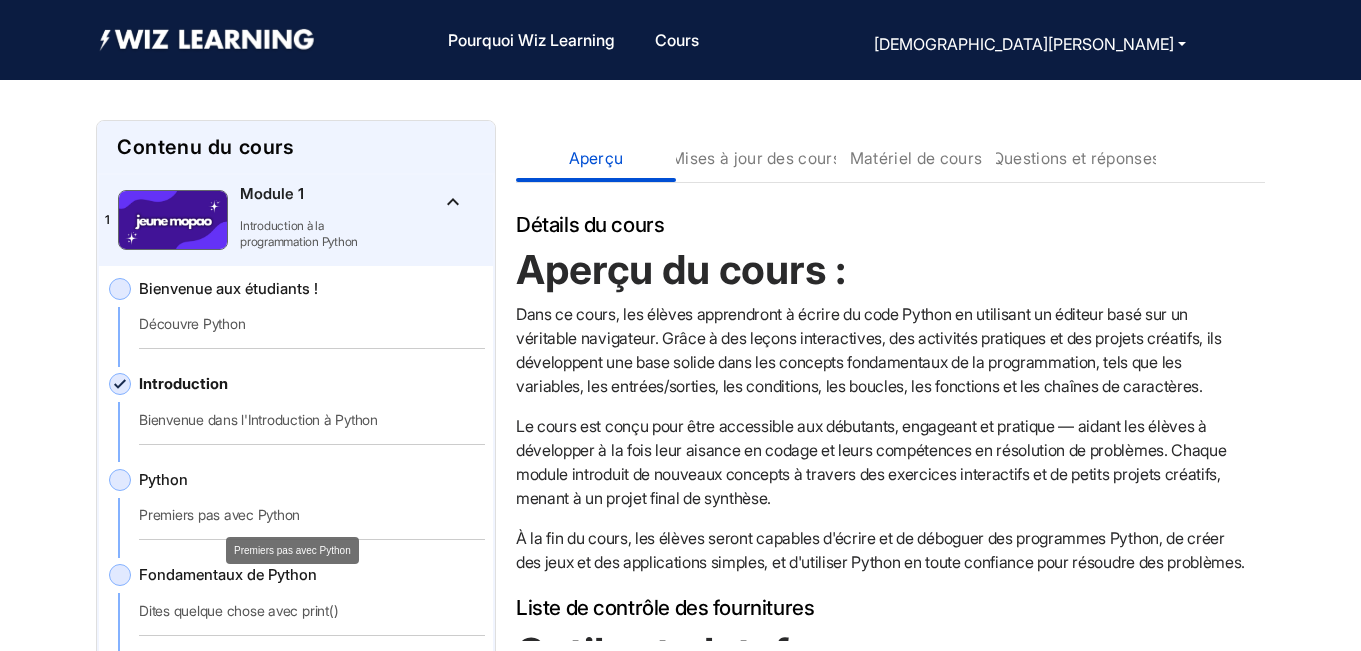 click on "Premiers pas avec Python" 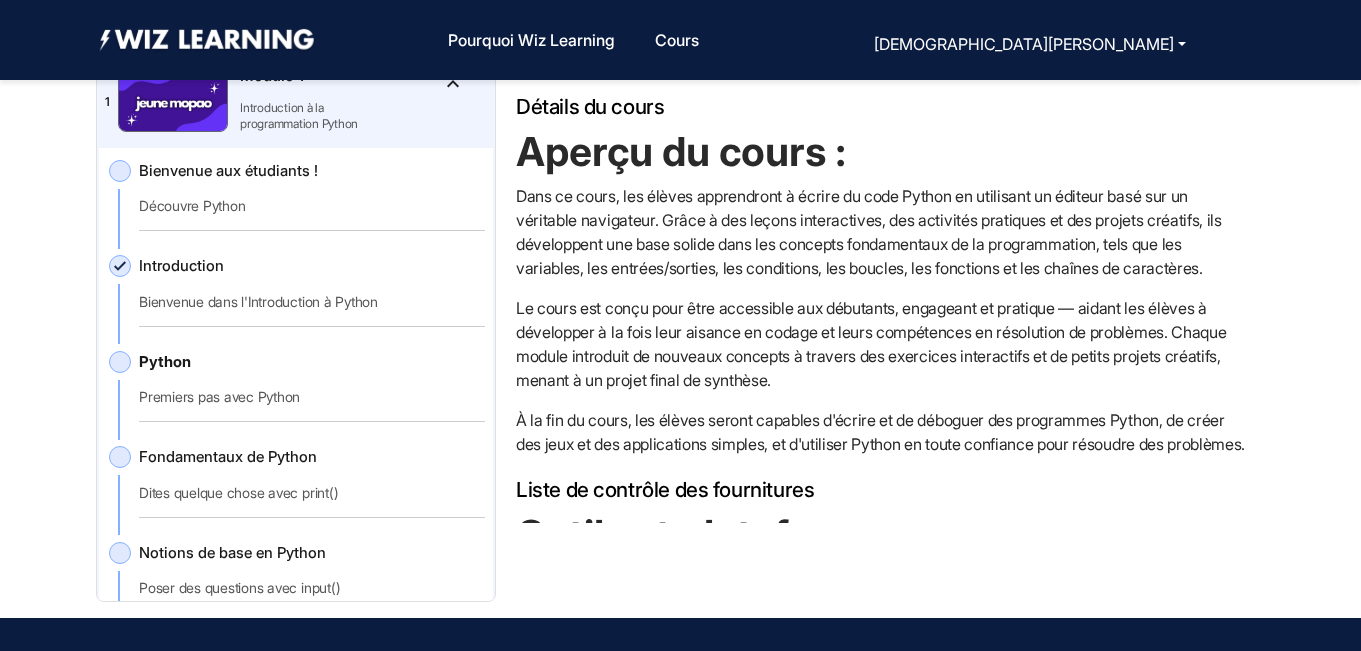 scroll, scrollTop: 109, scrollLeft: 0, axis: vertical 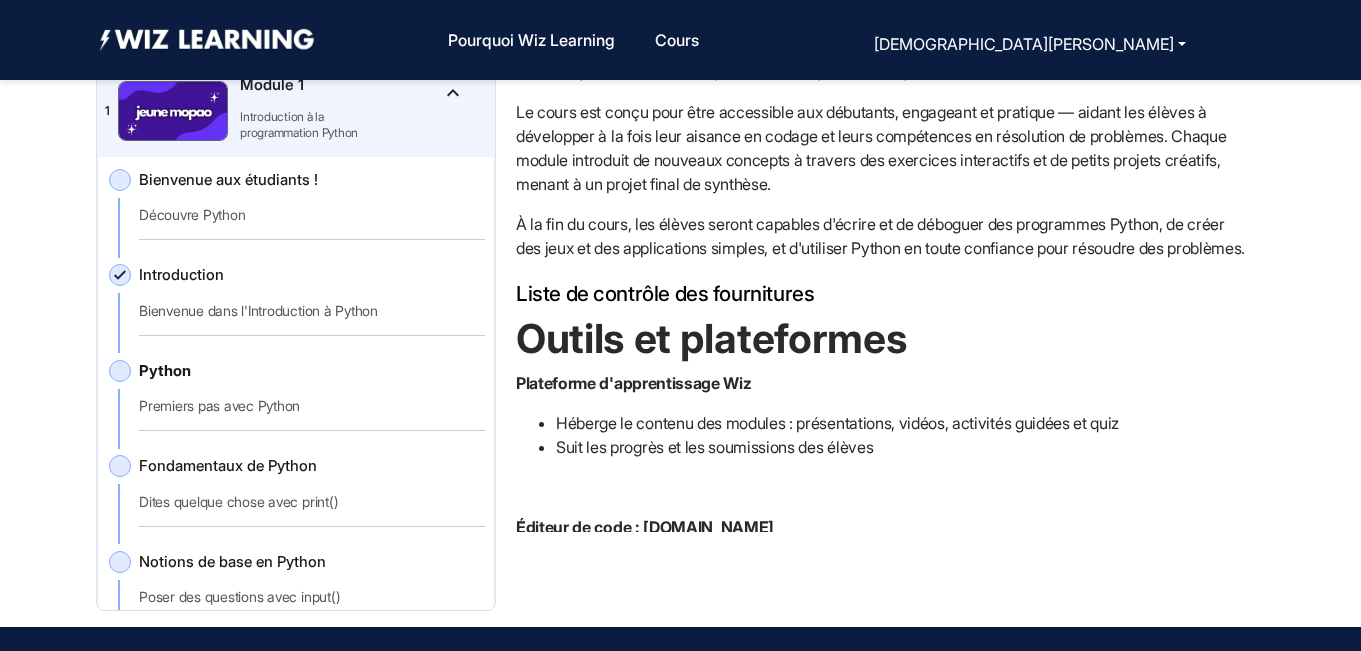 click 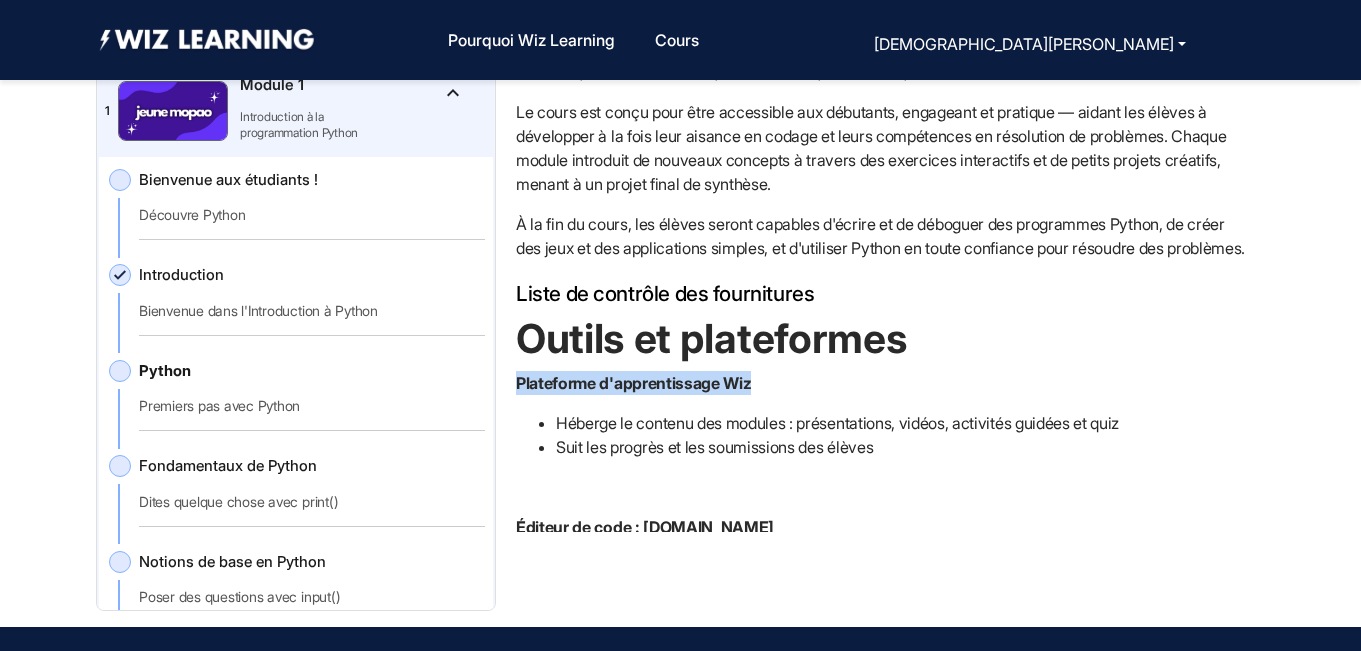 drag, startPoint x: 1266, startPoint y: 385, endPoint x: 1261, endPoint y: 323, distance: 62.201286 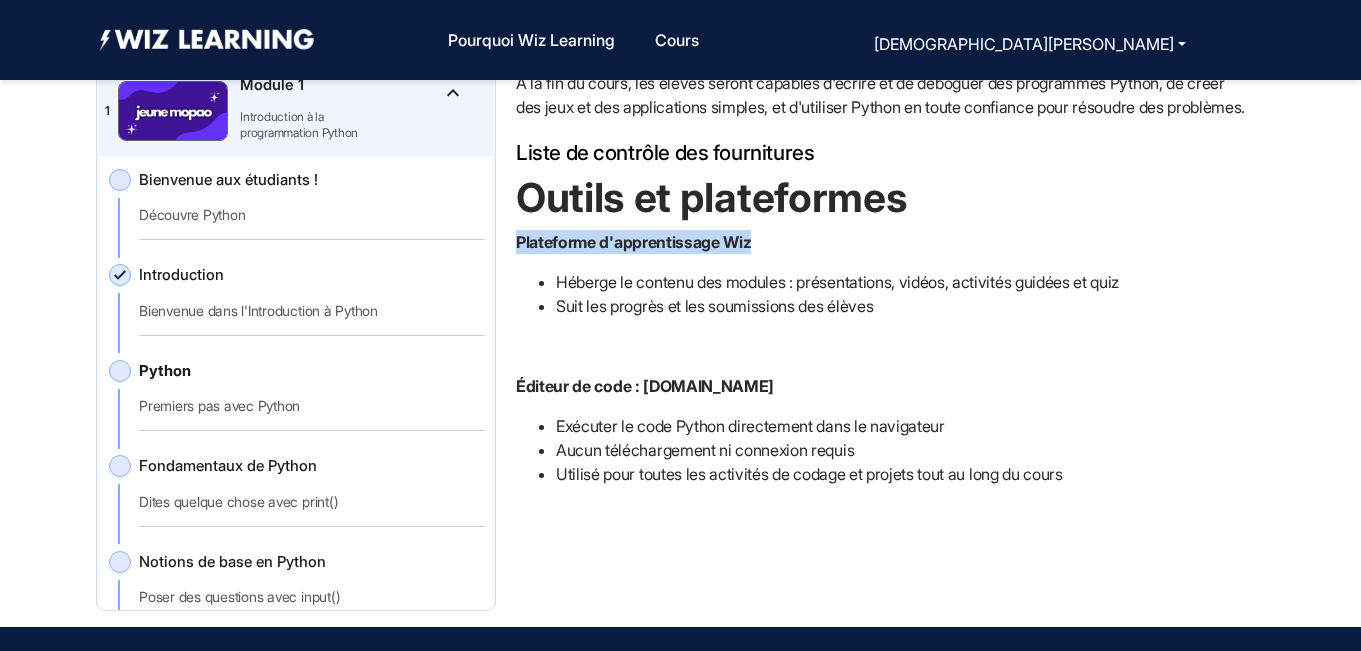 scroll, scrollTop: 946, scrollLeft: 0, axis: vertical 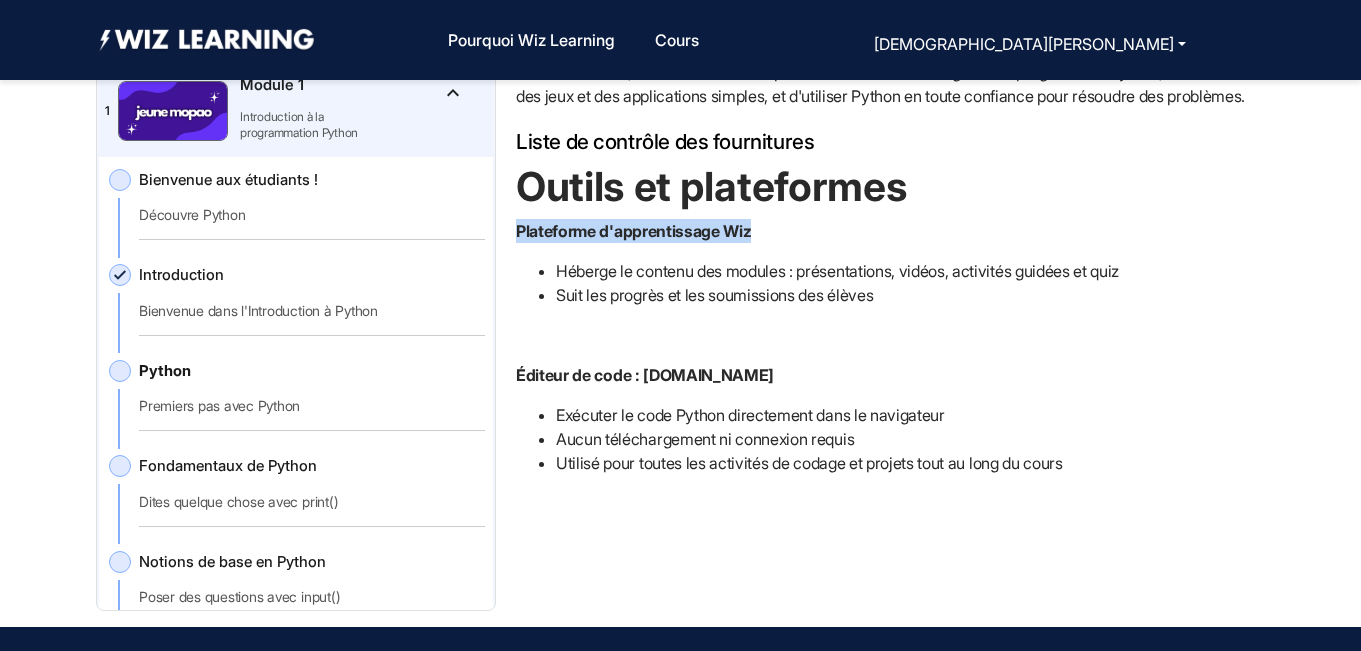 click 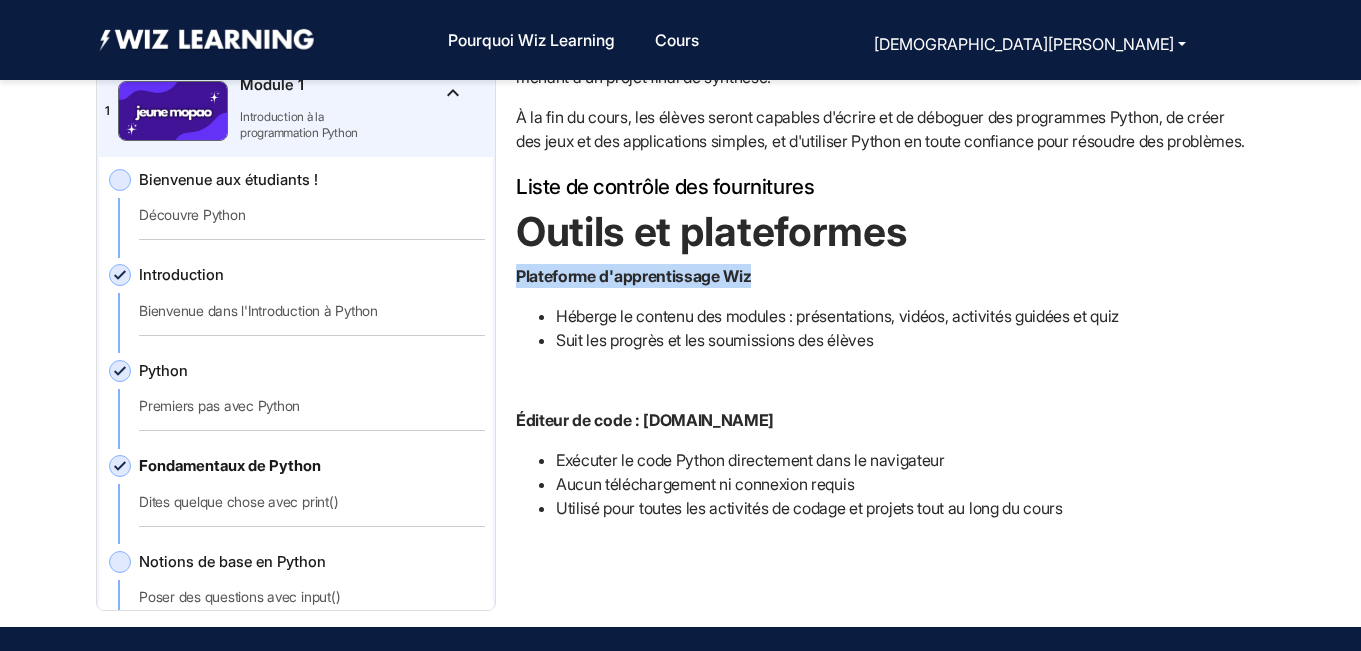 scroll, scrollTop: 906, scrollLeft: 0, axis: vertical 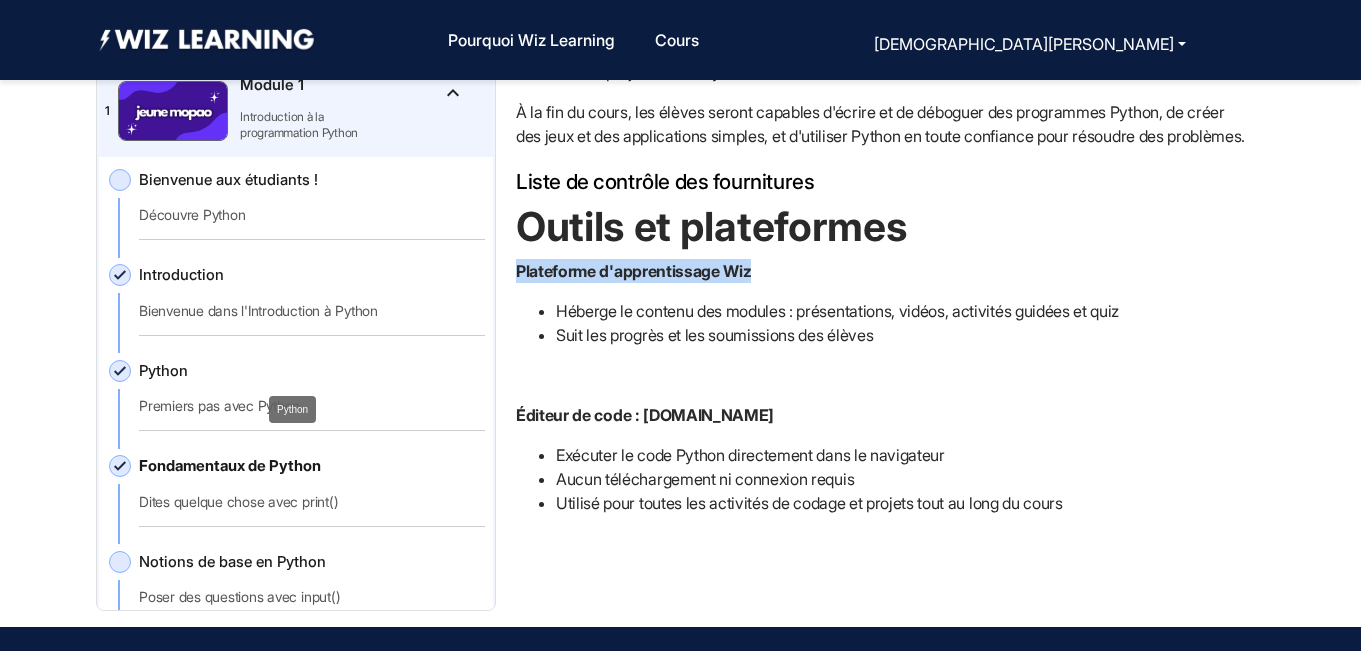 click on "Python" 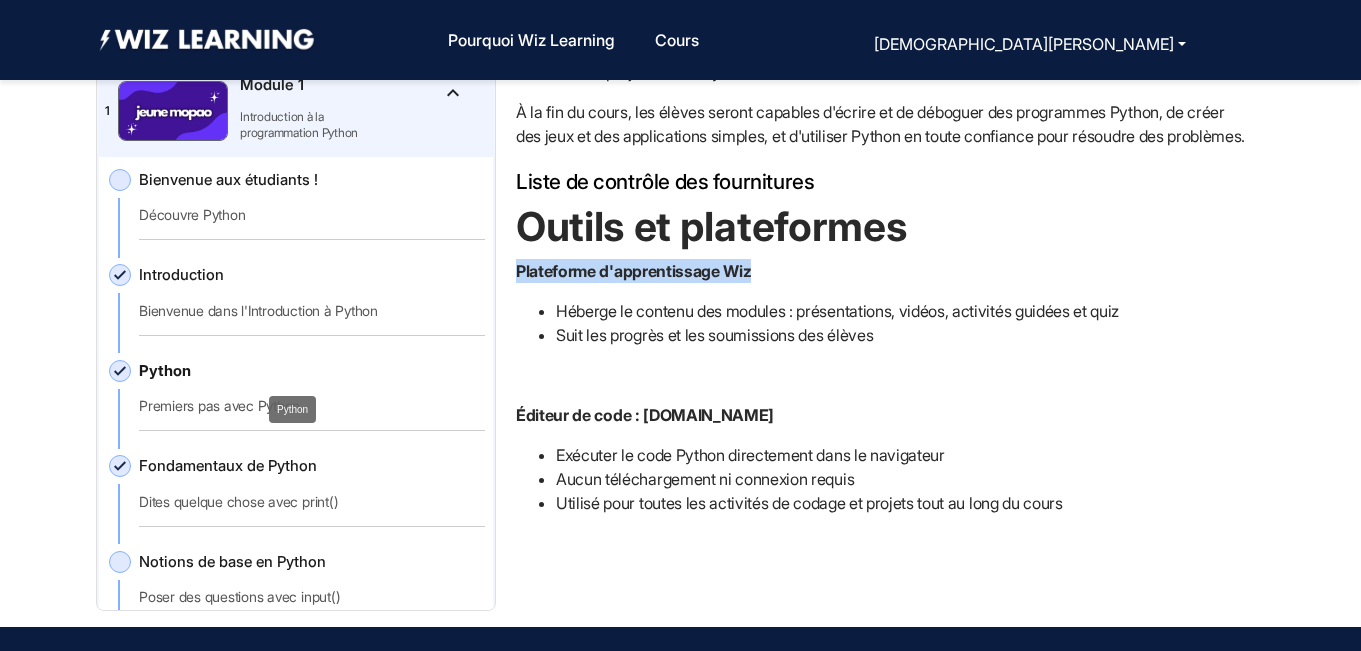 click on "Python" 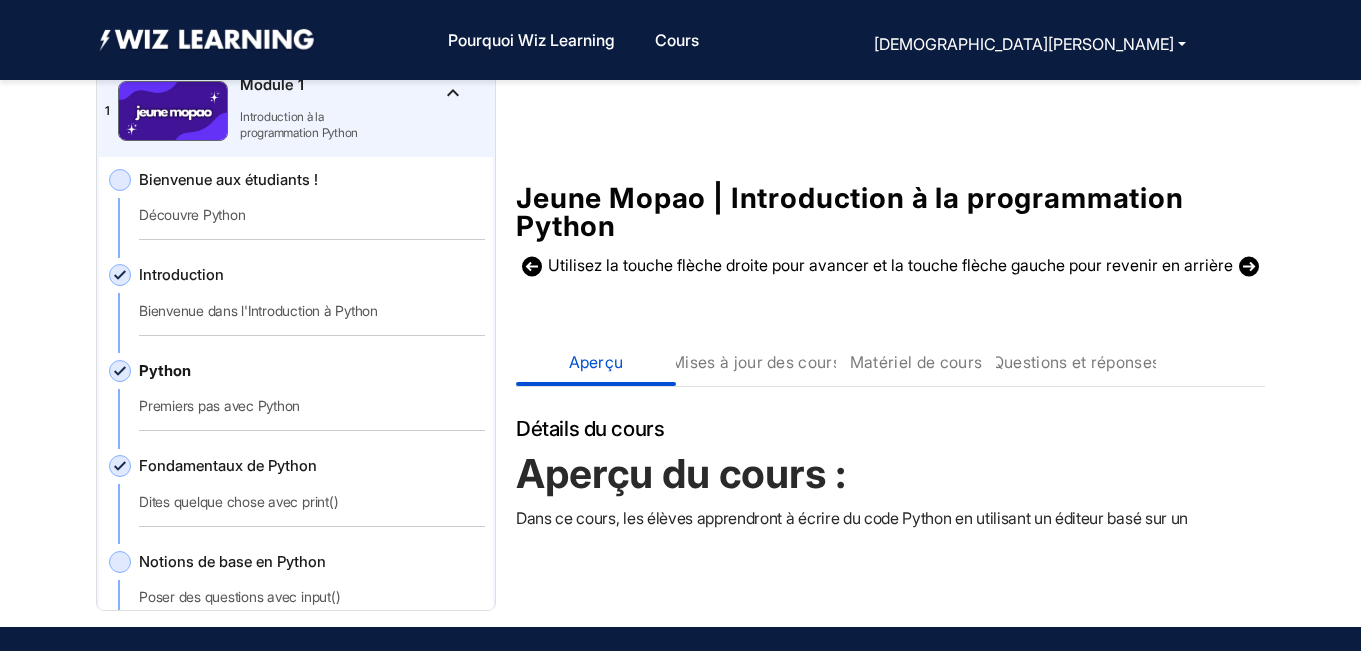 scroll, scrollTop: 278, scrollLeft: 0, axis: vertical 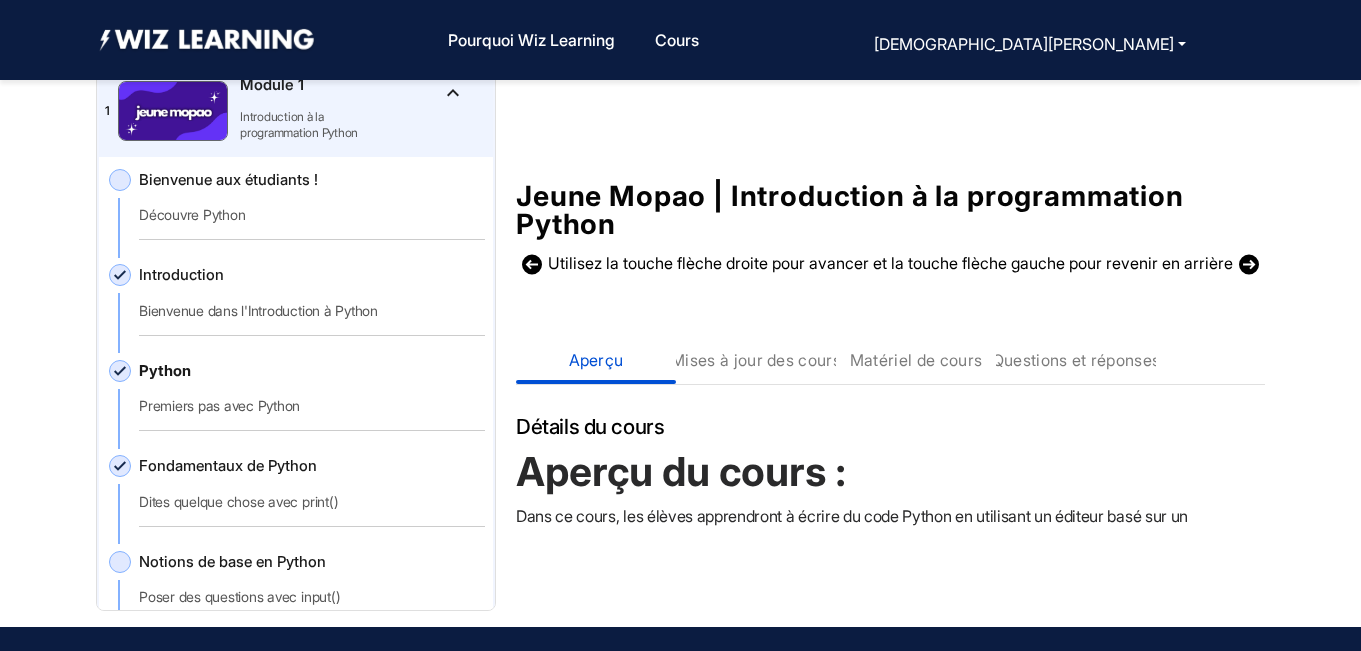 click 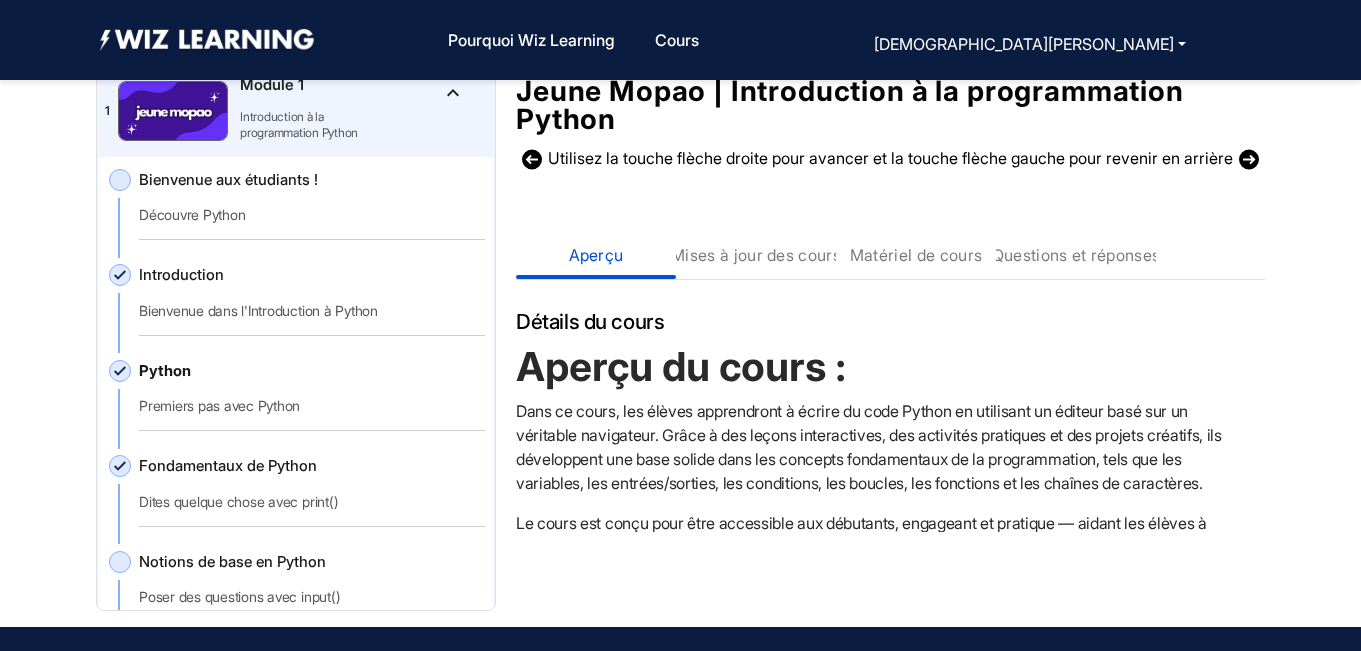 scroll, scrollTop: 392, scrollLeft: 0, axis: vertical 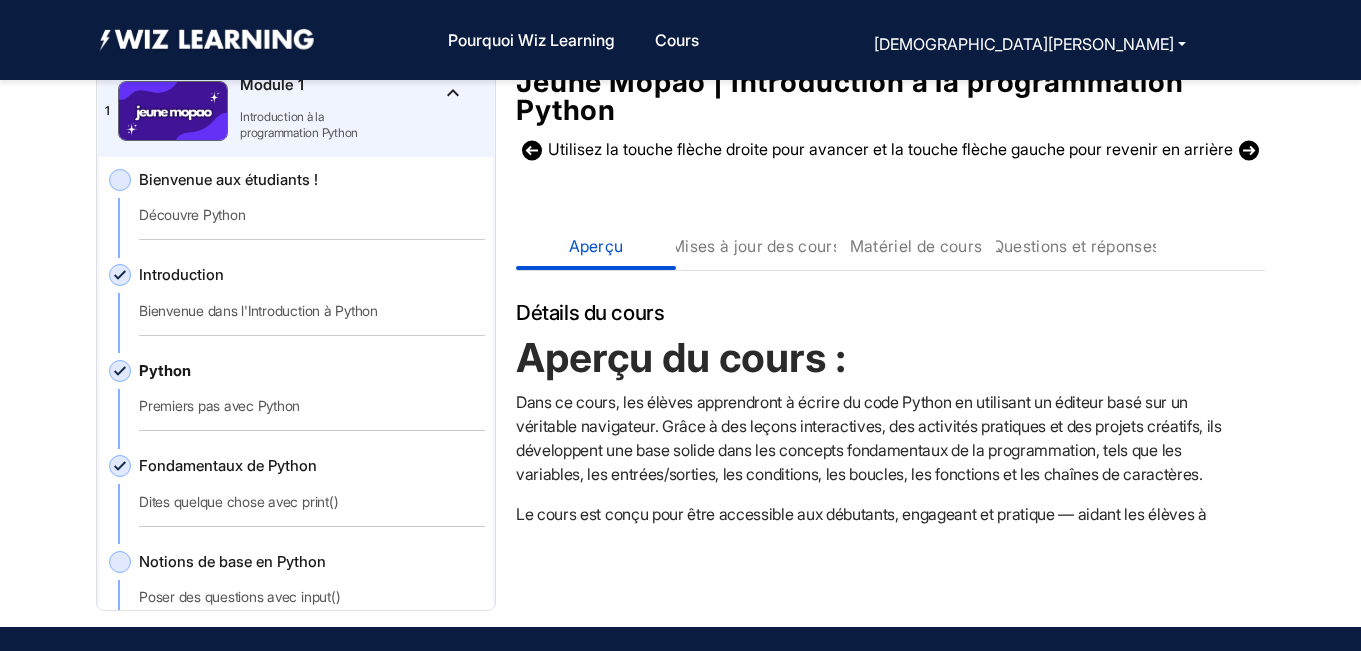 click on "Python Premiers pas avec Python" 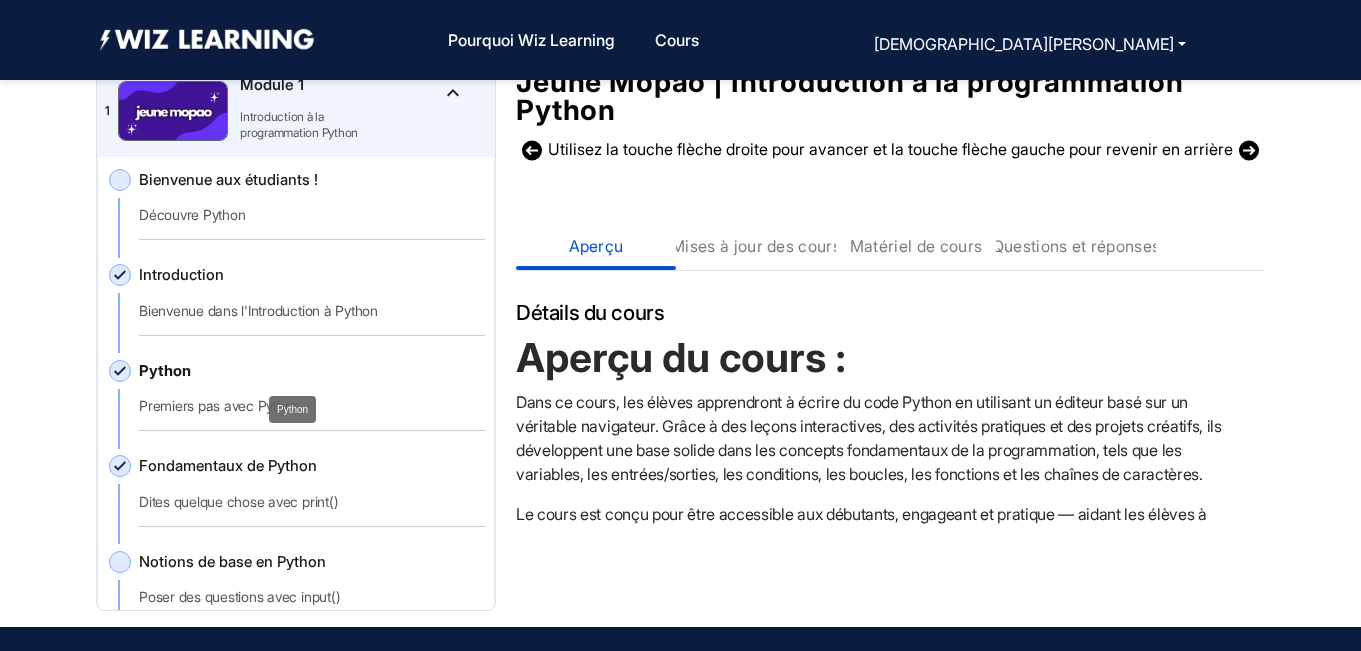 click on "Python" 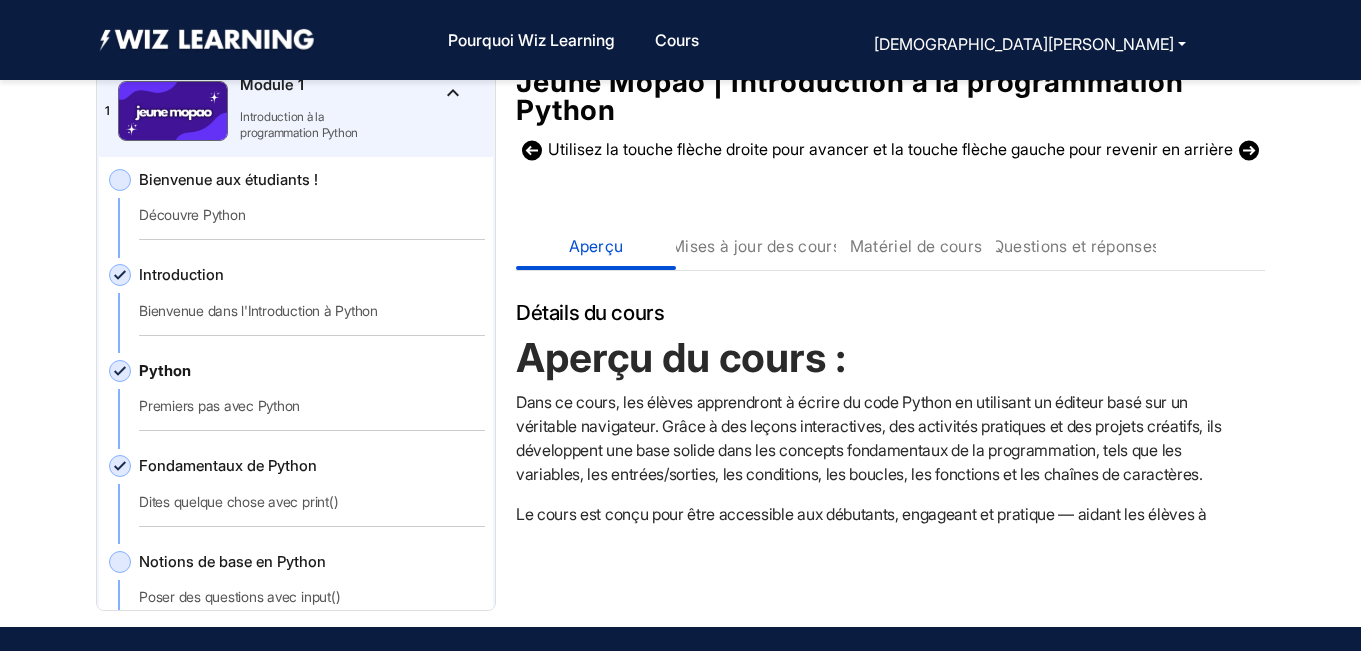 click on "Python" 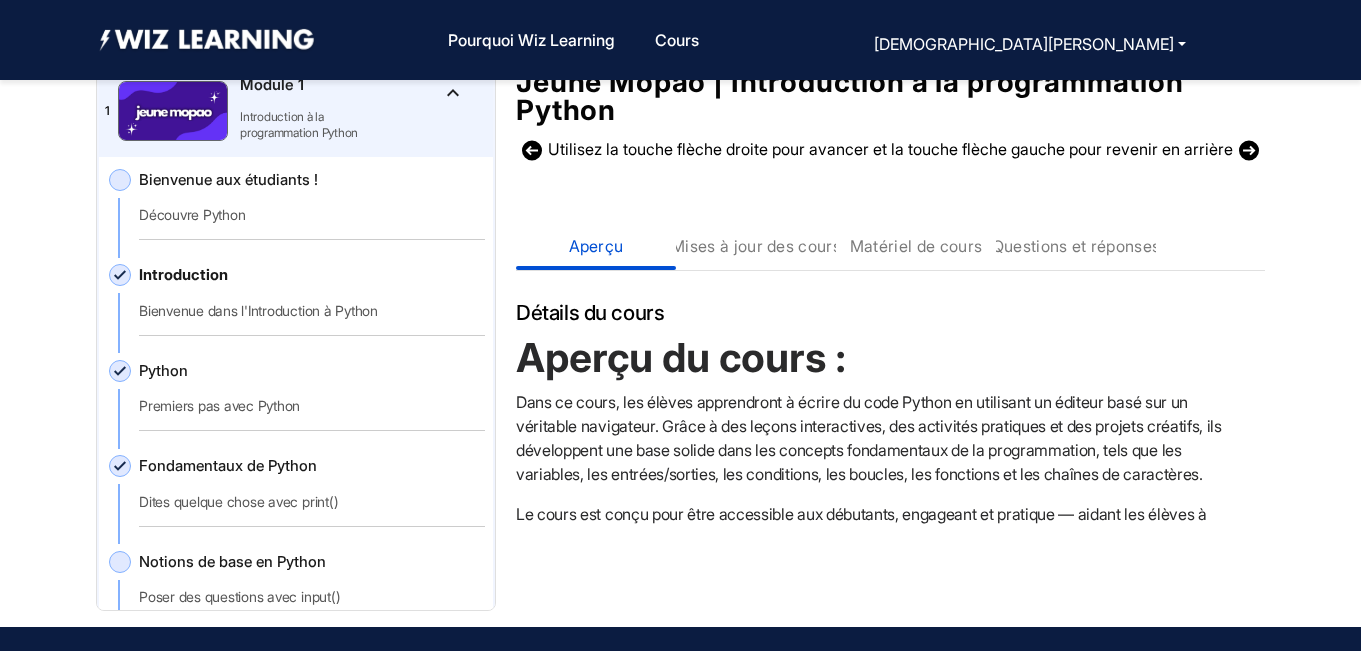 click 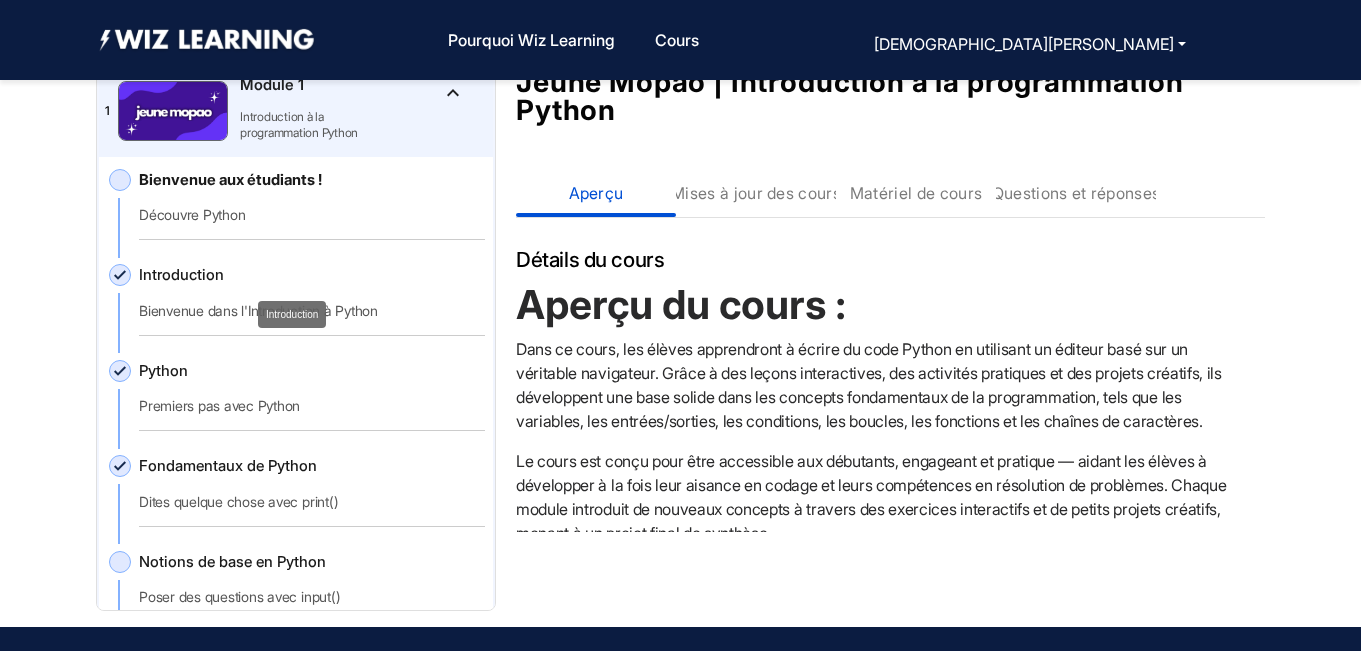 click on "Introduction" 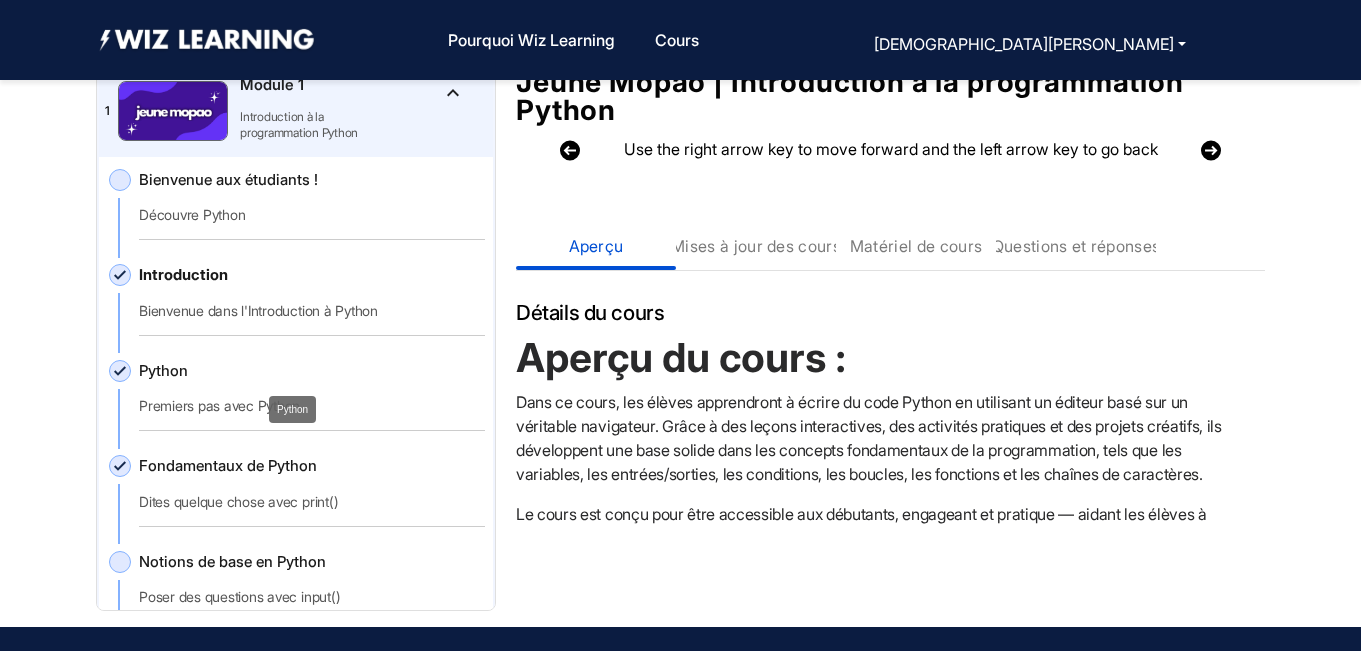click on "Python" 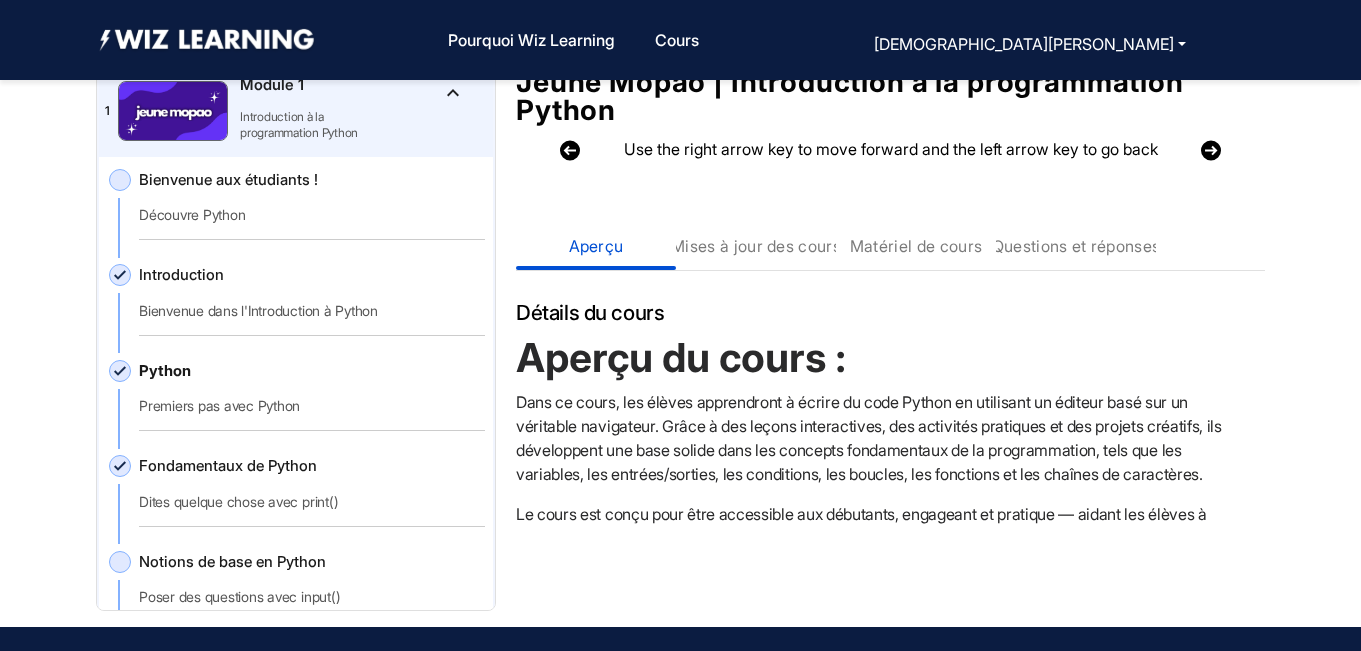 click on "Python" 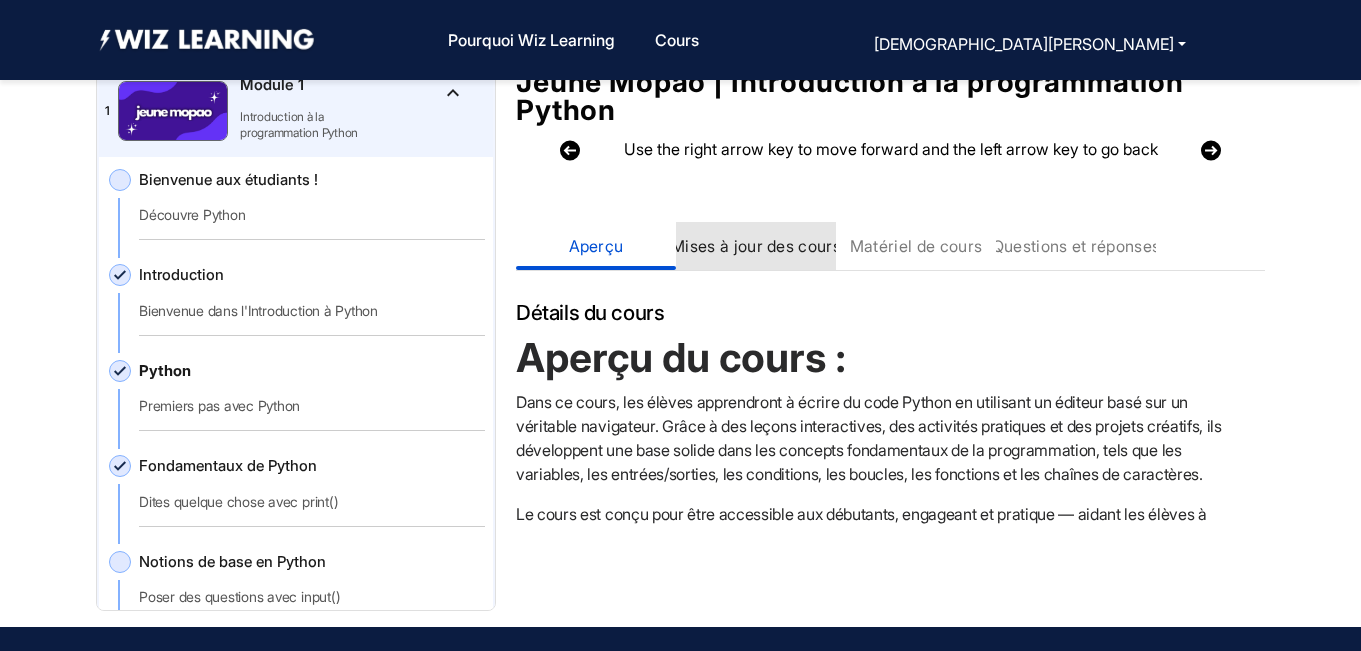 click on "Mises à jour des cours" at bounding box center (756, 246) 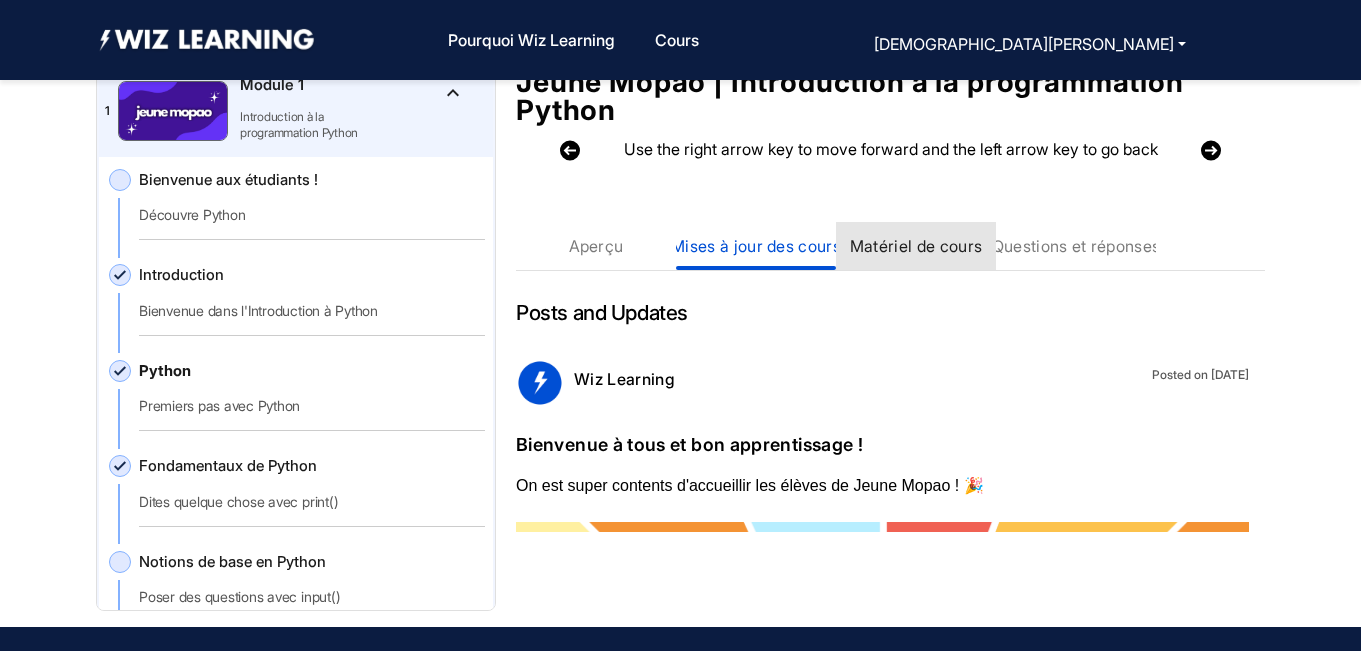click on "Matériel de cours" at bounding box center [916, 246] 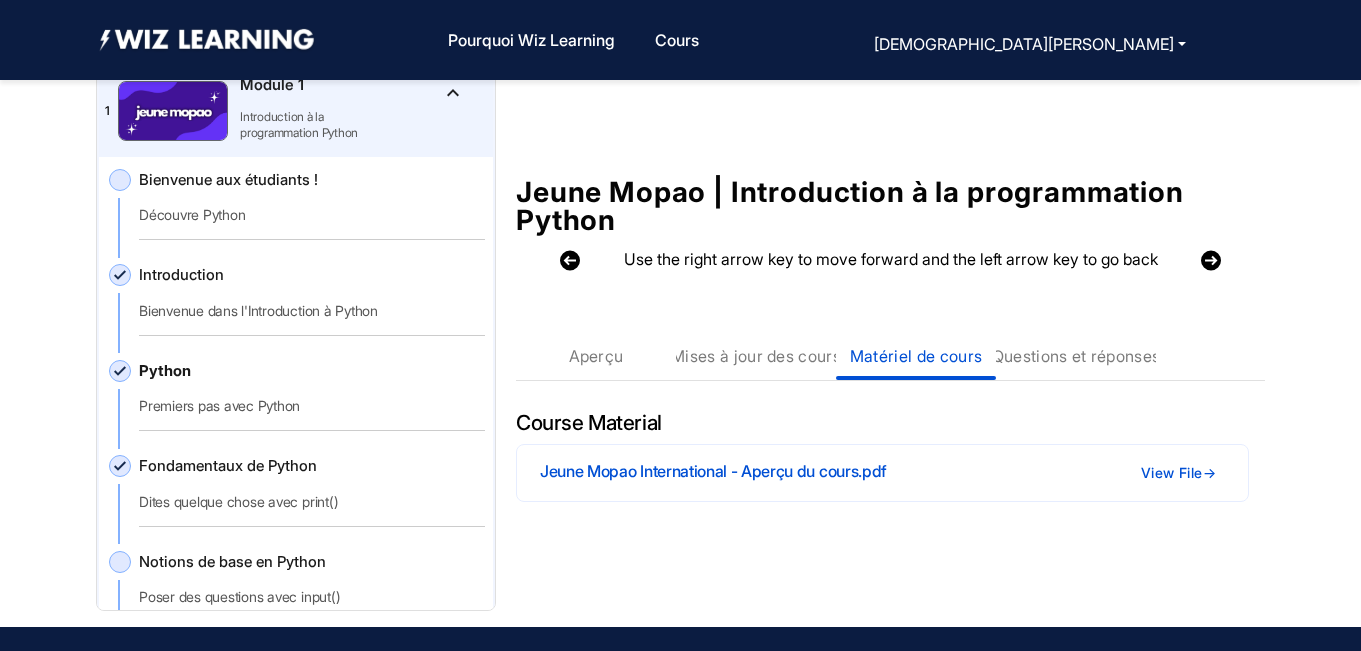 scroll, scrollTop: 279, scrollLeft: 0, axis: vertical 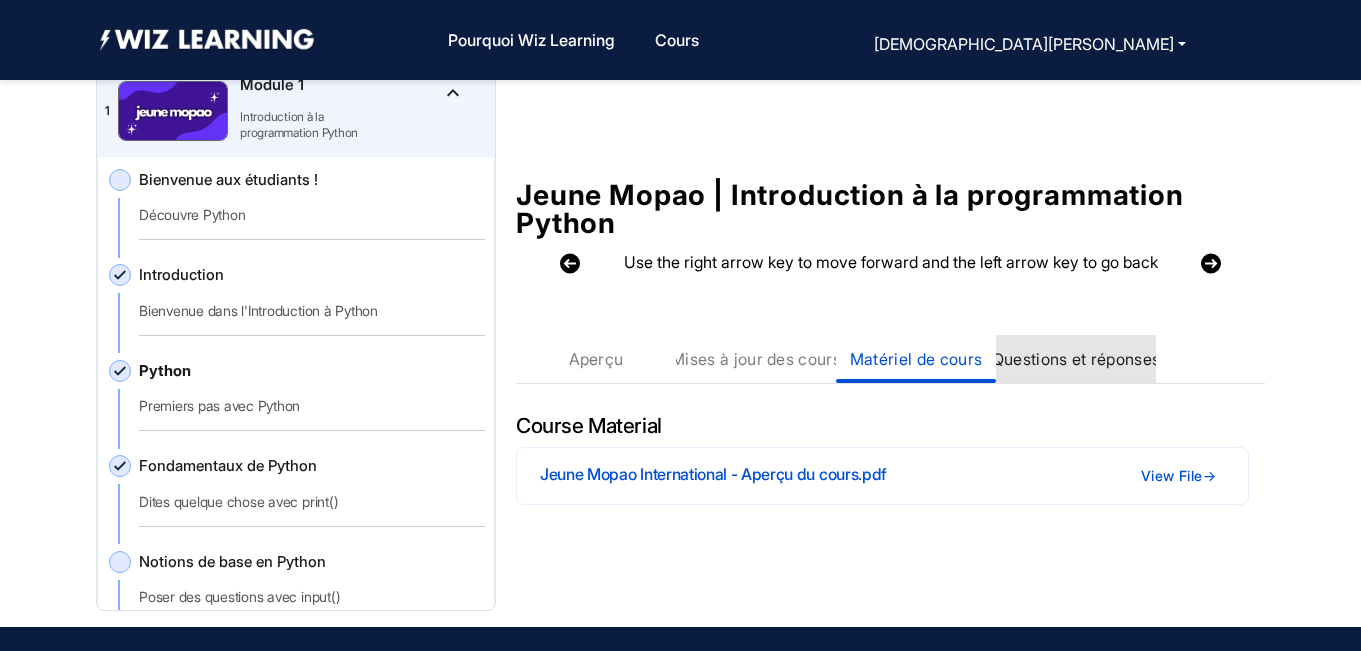 click on "Questions et réponses" at bounding box center (1076, 359) 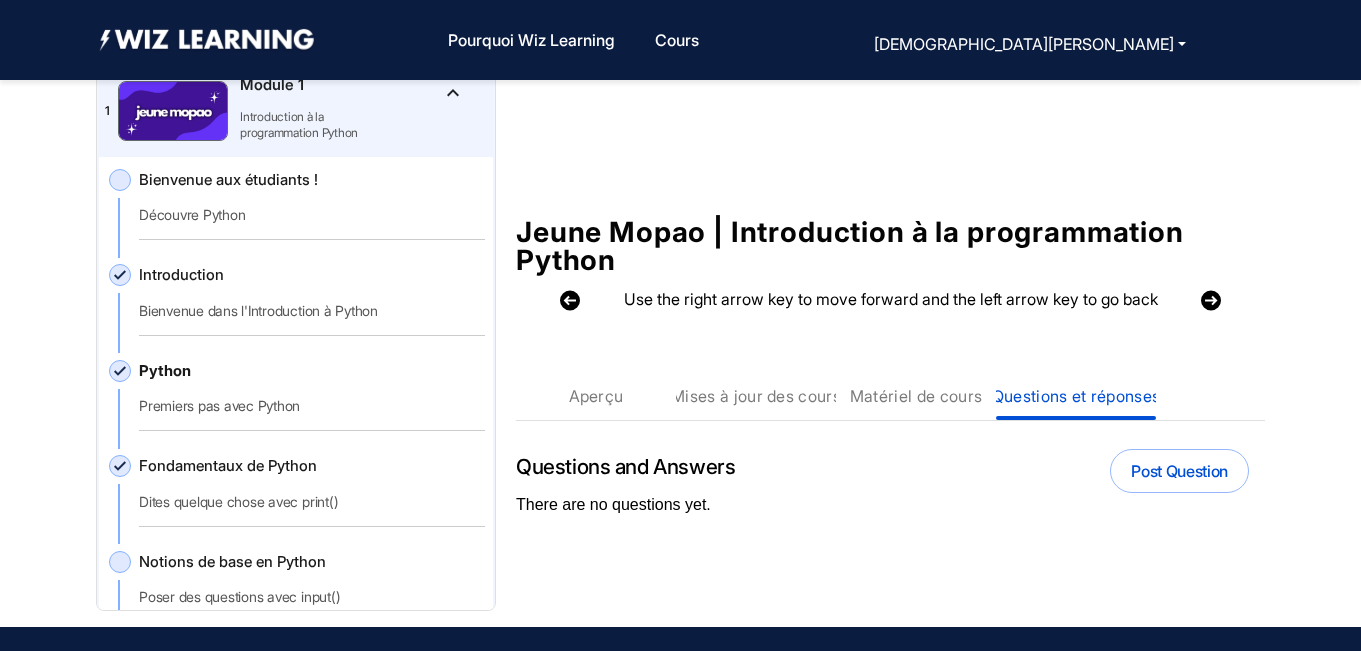 scroll, scrollTop: 240, scrollLeft: 0, axis: vertical 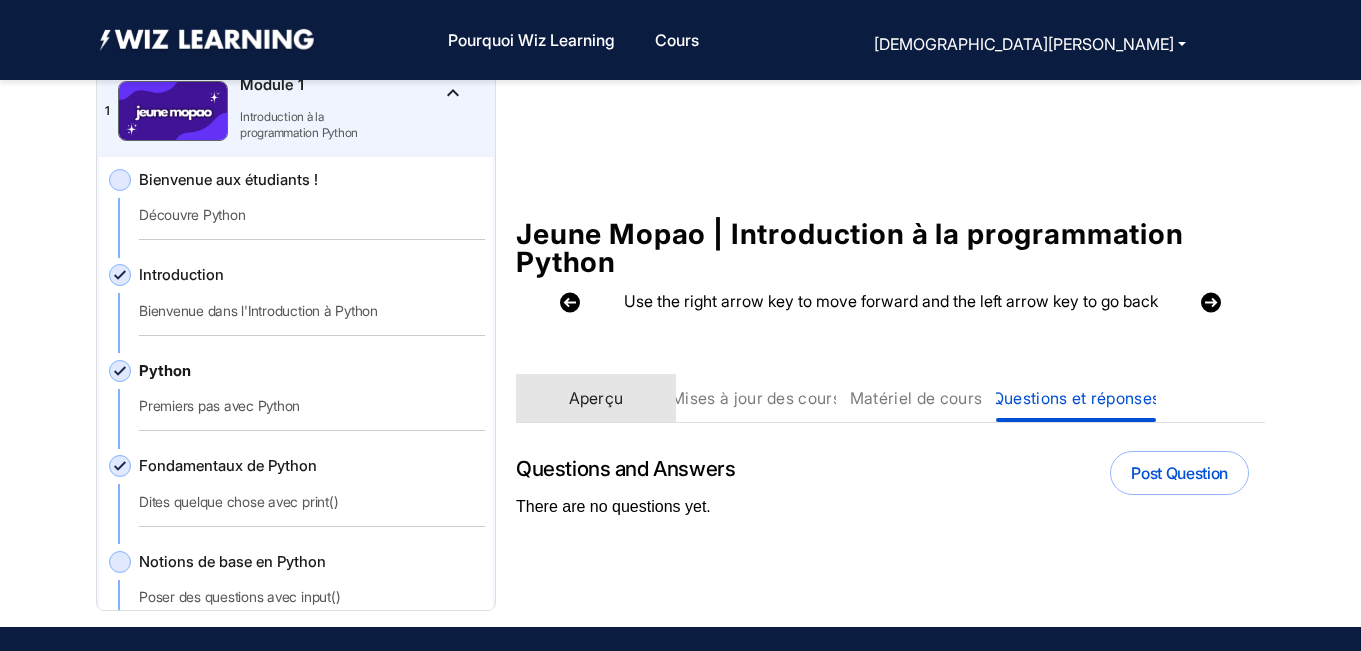 click on "Aperçu" at bounding box center (596, 398) 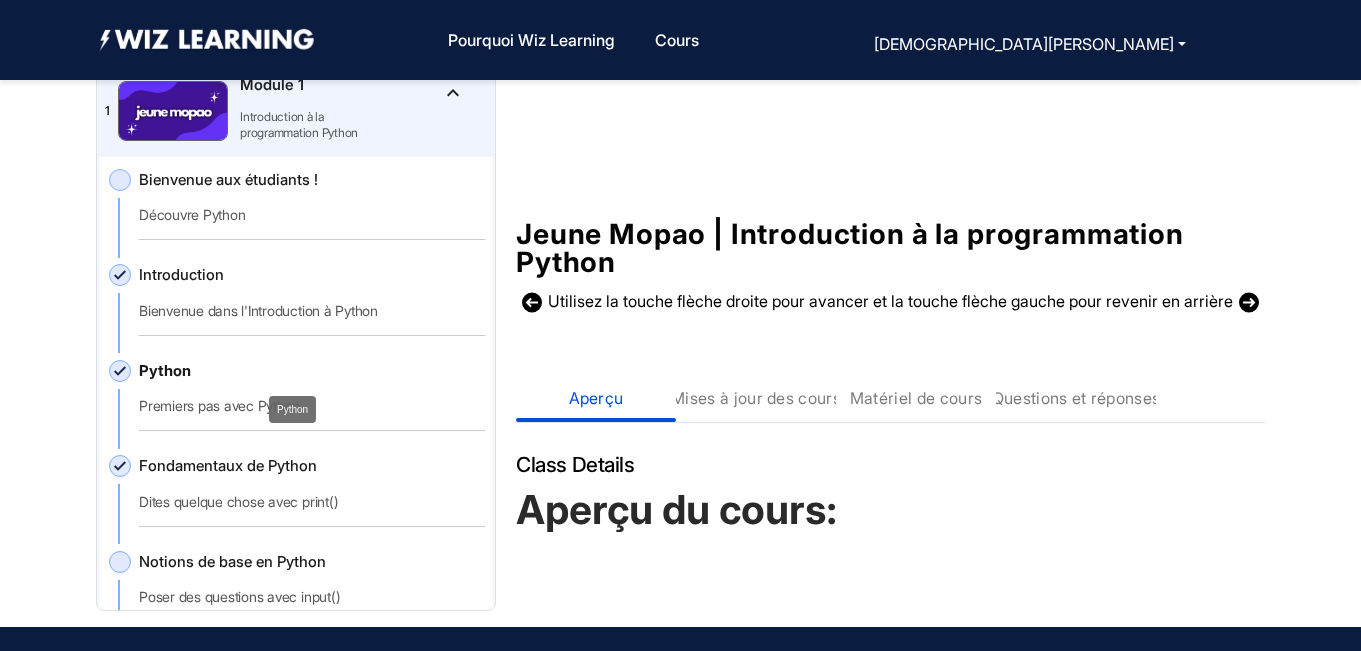 click on "Python" 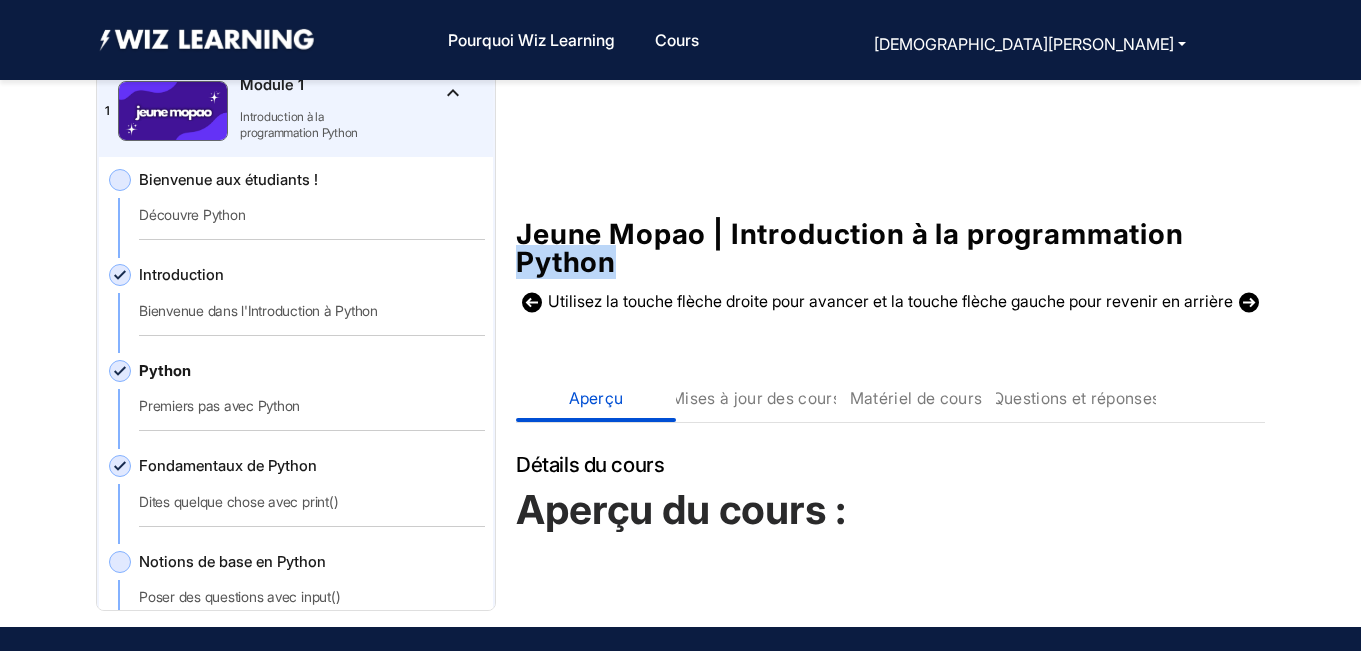 drag, startPoint x: 1259, startPoint y: 229, endPoint x: 1261, endPoint y: 252, distance: 23.086792 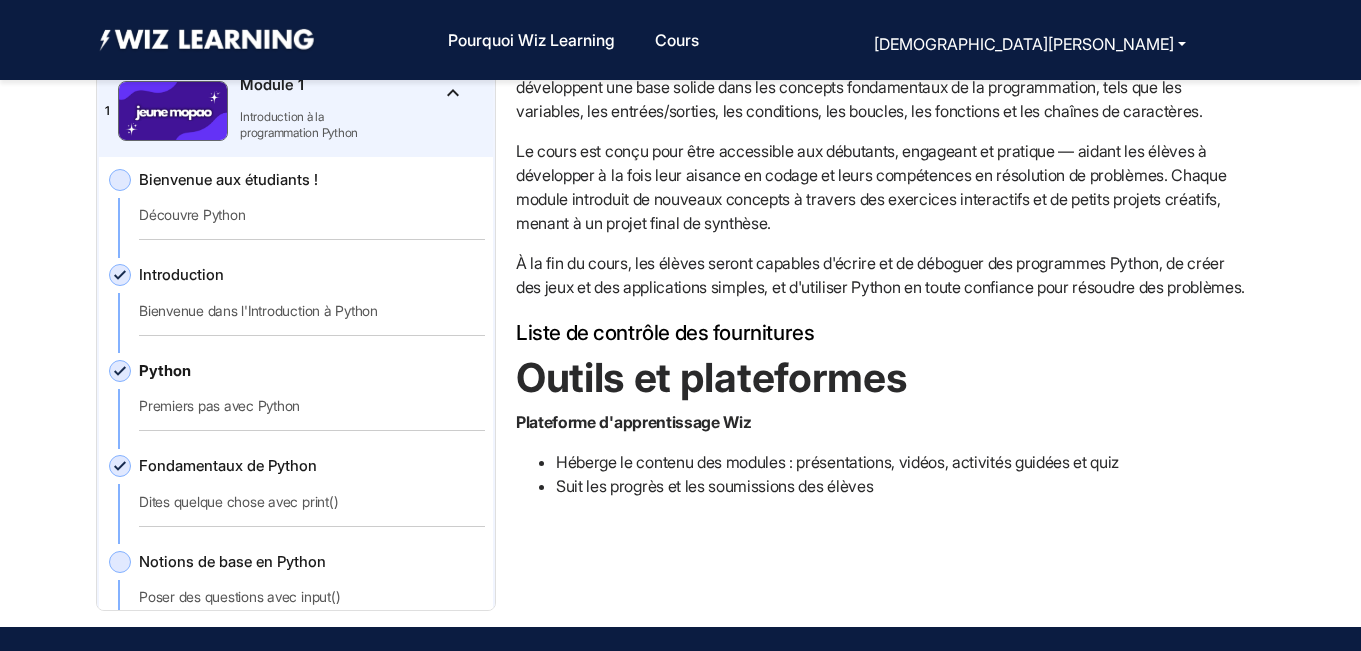 scroll, scrollTop: 946, scrollLeft: 0, axis: vertical 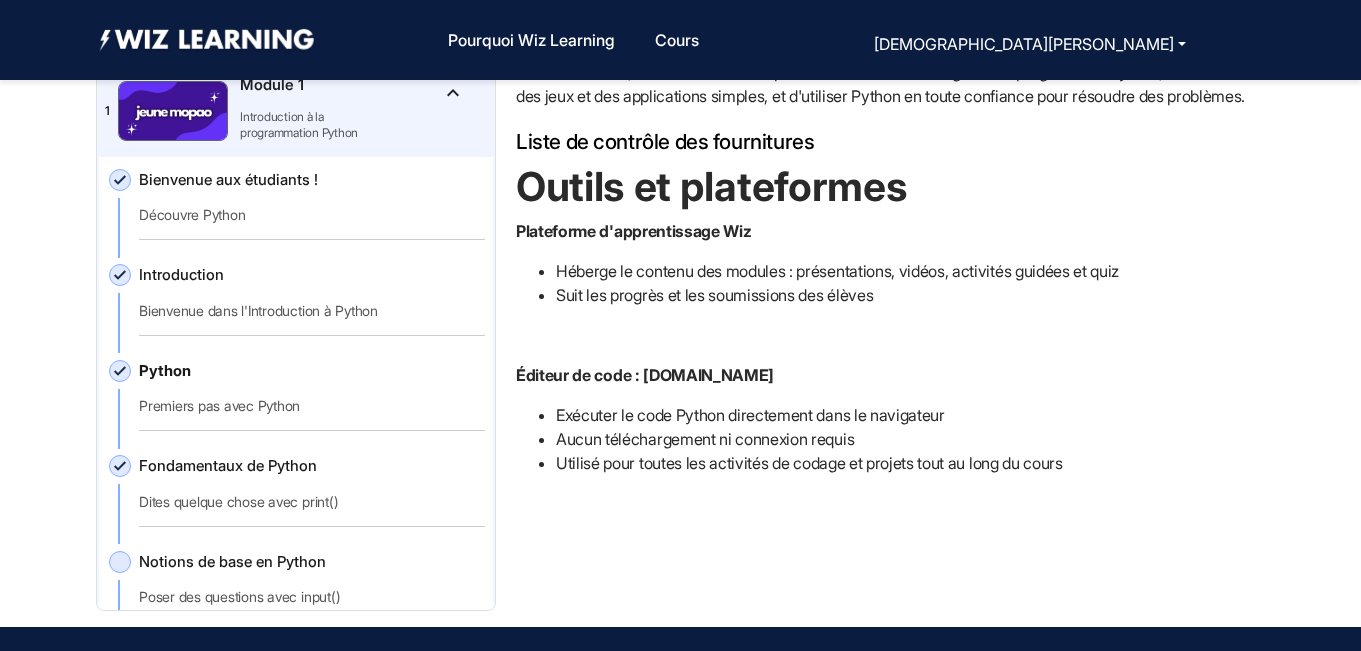 click at bounding box center [882, 503] 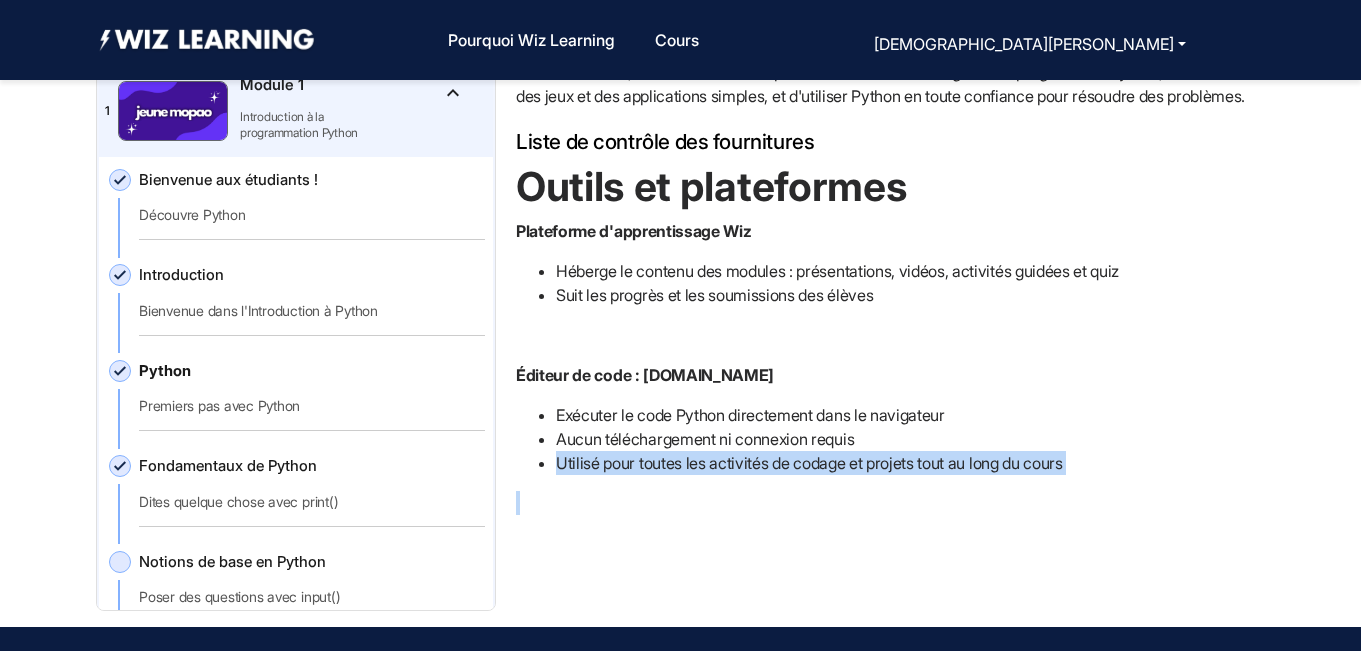 drag, startPoint x: 1265, startPoint y: 505, endPoint x: 1262, endPoint y: 442, distance: 63.07139 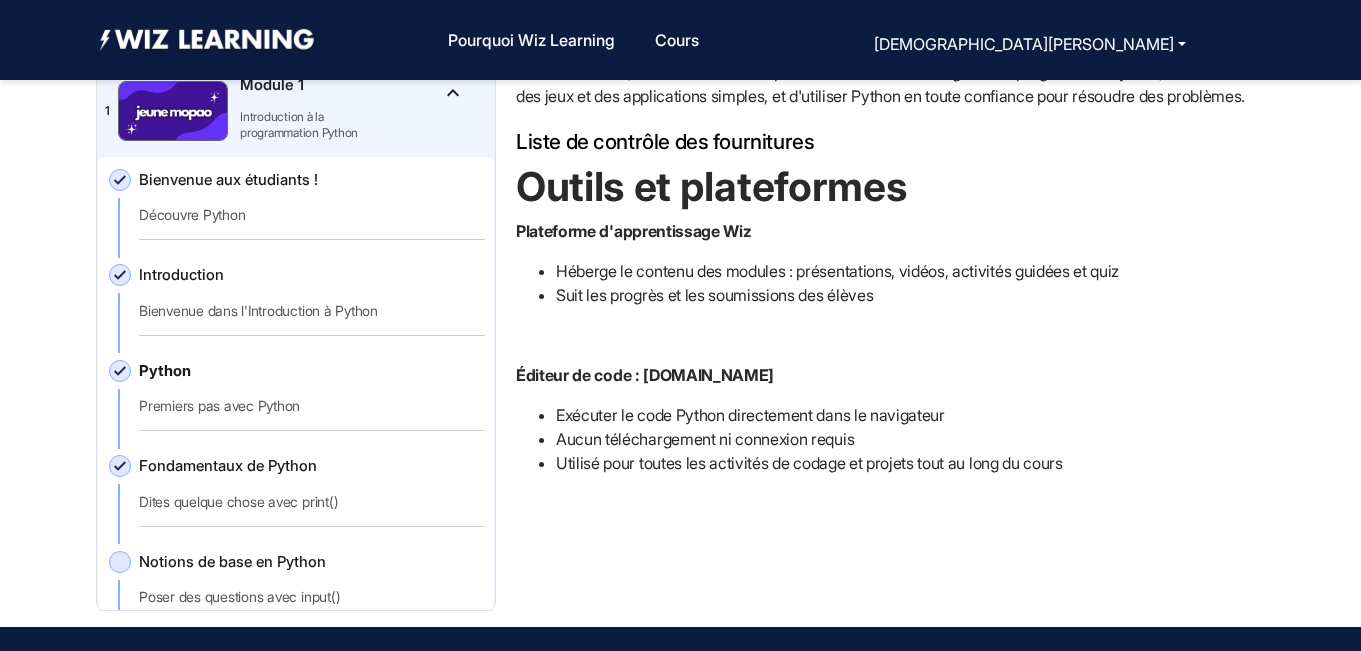click on "Jeune Mopao | Introduction à la programmation Python Utilisez la touche flèche droite pour avancer et la touche flèche gauche pour revenir en arrière Contenu du cours Aperçu Mises à jour des cours Matériel de cours Questions et réponses Détails du cours Aperçu du cours : Dans ce cours, les élèves apprendront à écrire du code Python en utilisant un éditeur basé sur un véritable navigateur. Grâce à des leçons interactives, des activités pratiques et des projets créatifs, ils développent une base solide dans les concepts fondamentaux de la programmation, tels que les variables, les entrées/sorties, les conditions, les boucles, les fonctions et les chaînes de caractères. À la fin du cours, les élèves seront capables d'écrire et de déboguer des programmes Python, de créer des jeux et des applications simples, et d'utiliser Python en toute confiance pour résoudre des problèmes. Liste de contrôle des fournitures Outils et plateformes Plateforme d'apprentissage Wiz 1 2 3 4" 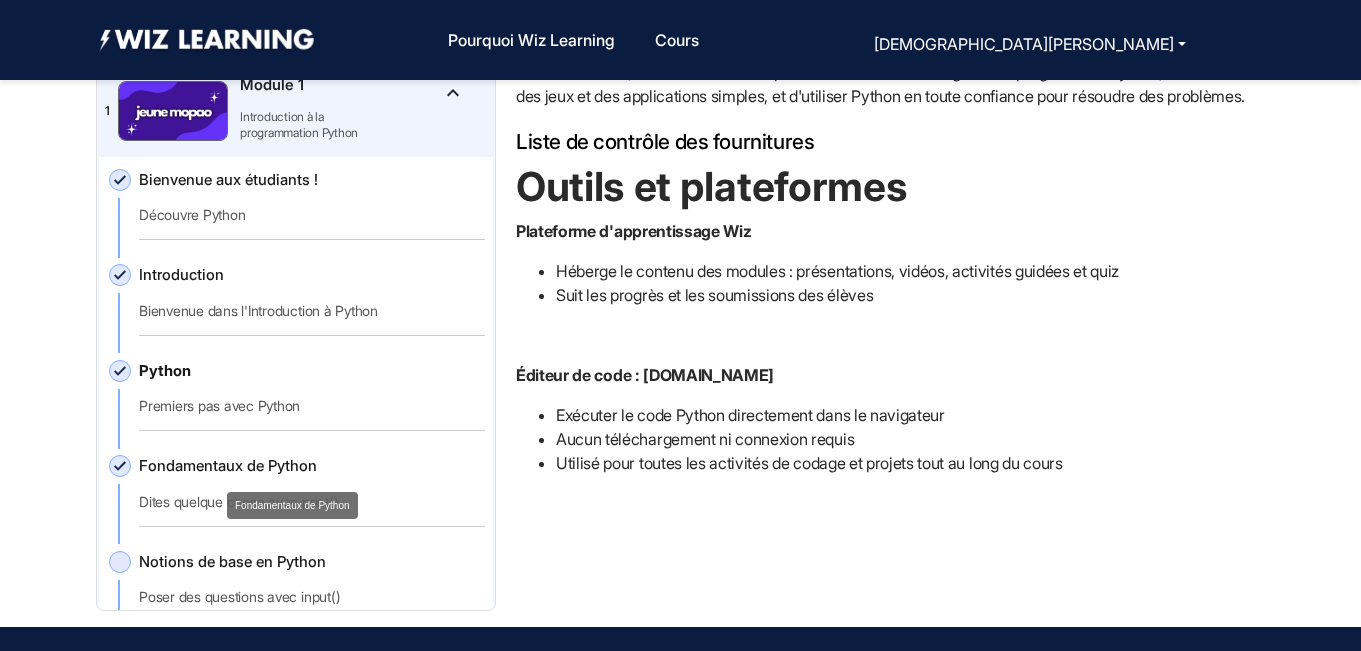 click on "Fondamentaux de Python" 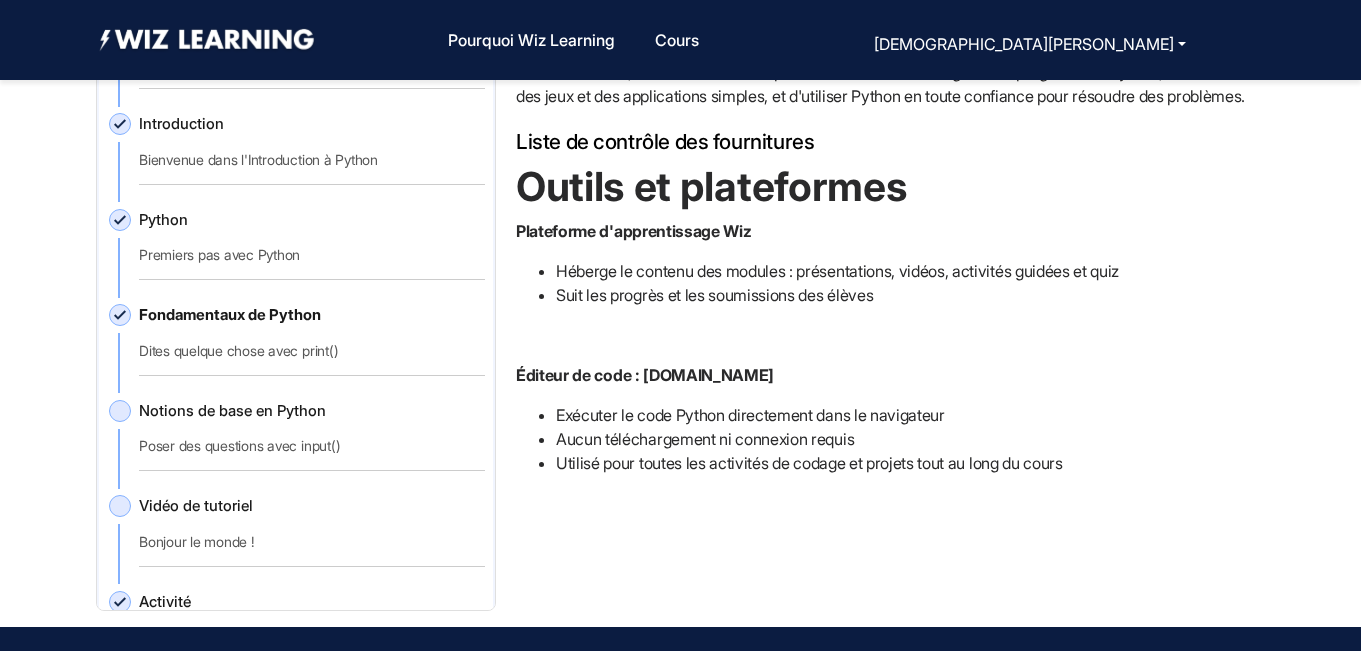 scroll, scrollTop: 0, scrollLeft: 0, axis: both 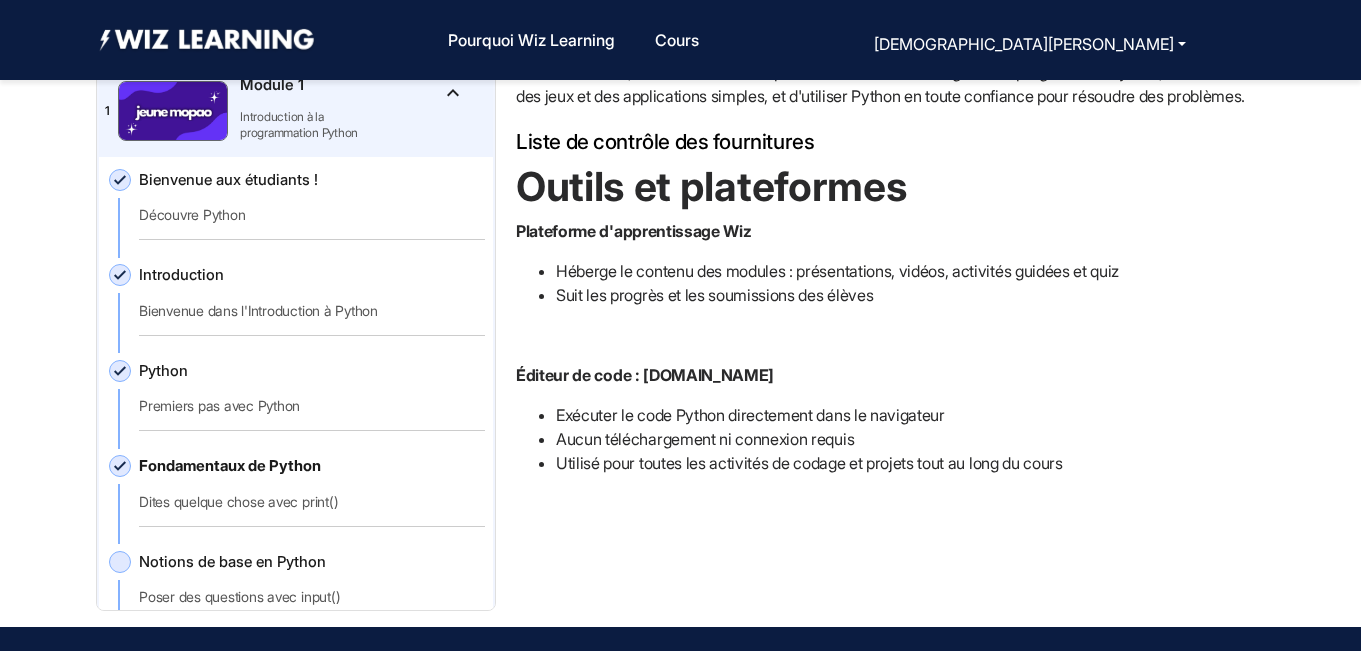 click on "keyboard_arrow_up" 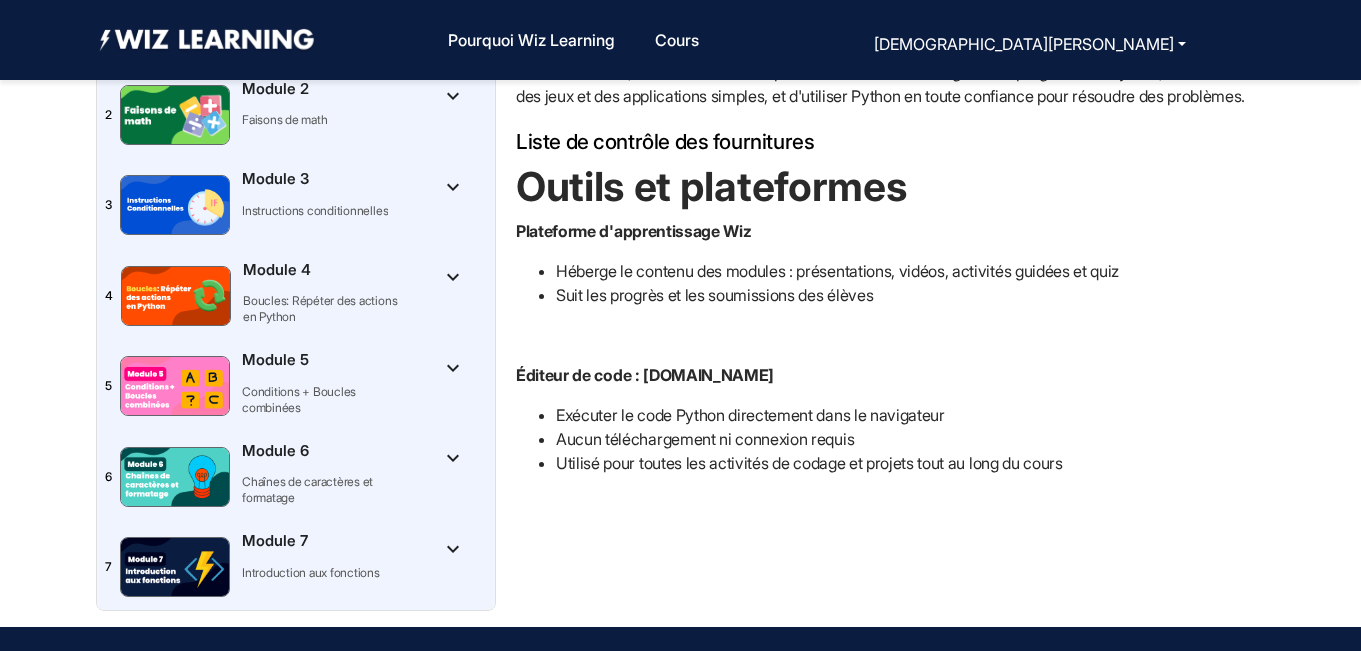 scroll, scrollTop: 0, scrollLeft: 0, axis: both 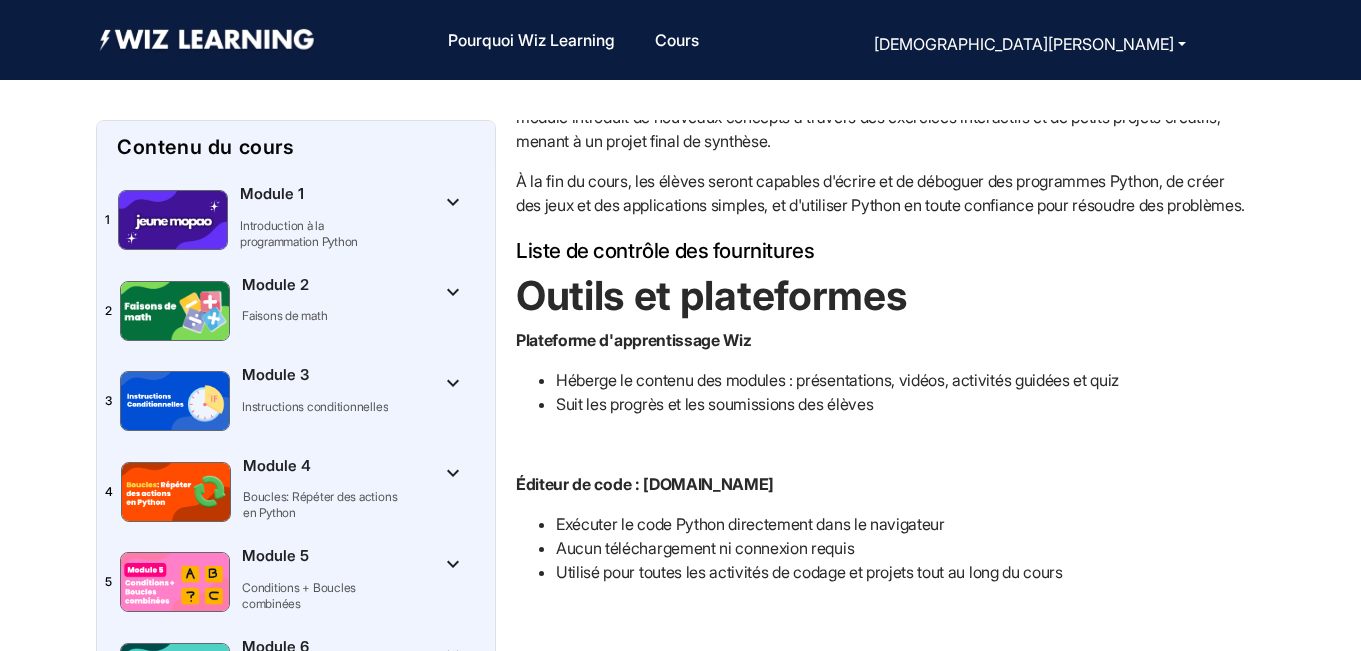 click 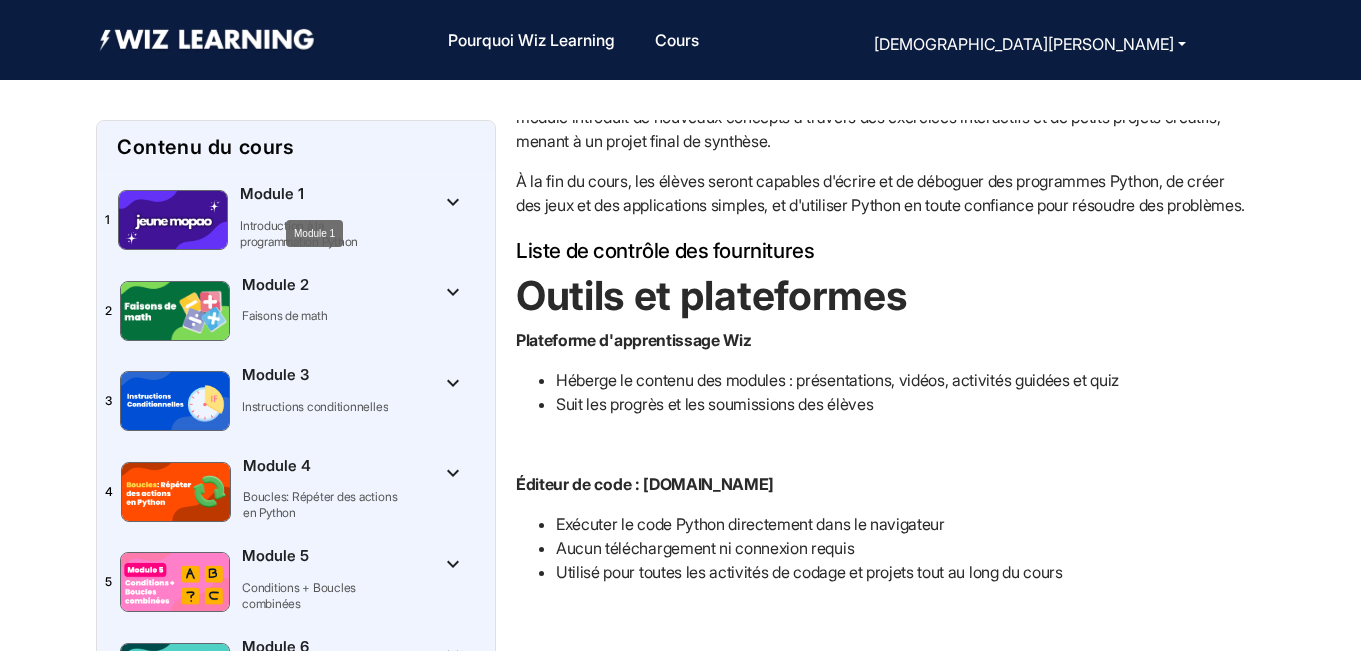 click on "Module 1" 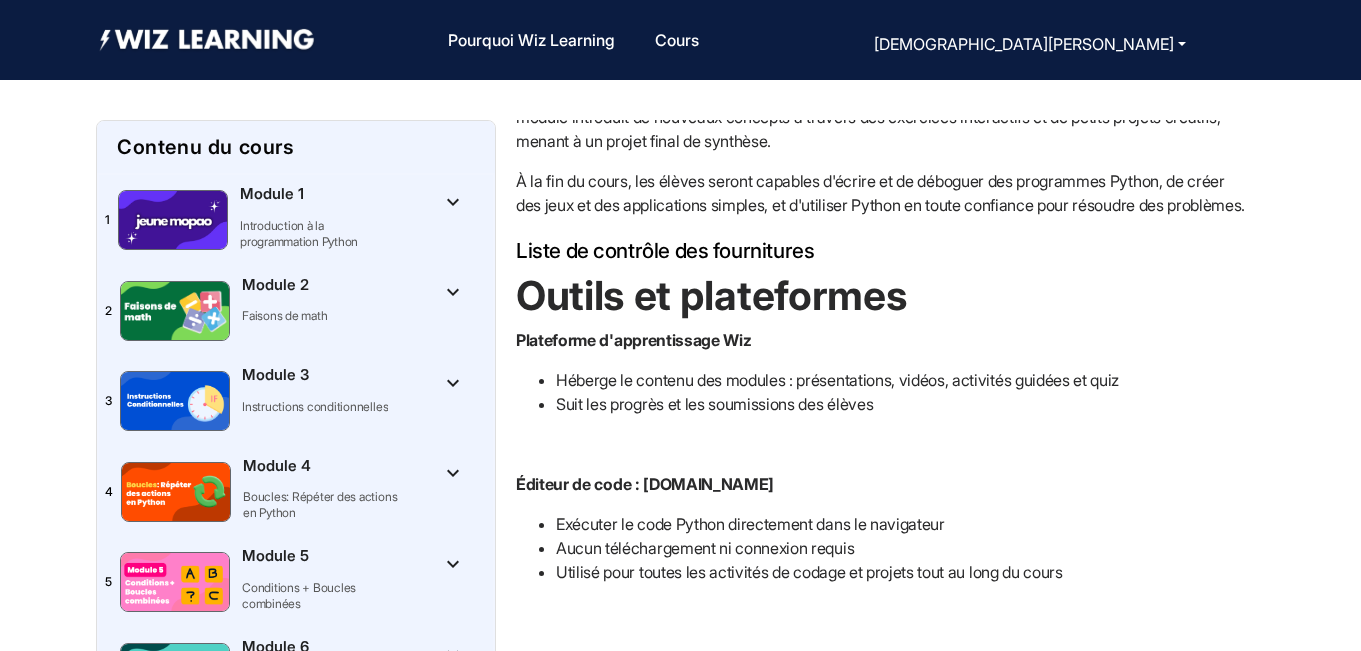 click on "Module 1" 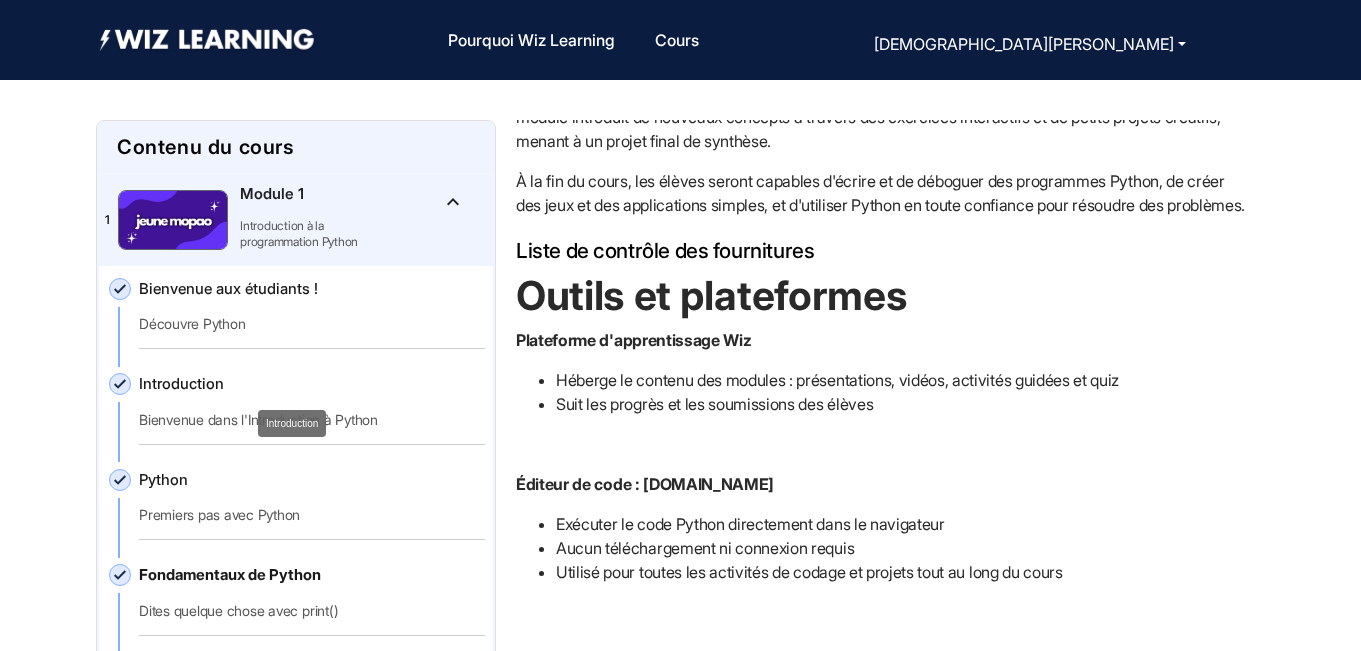 click on "Introduction" 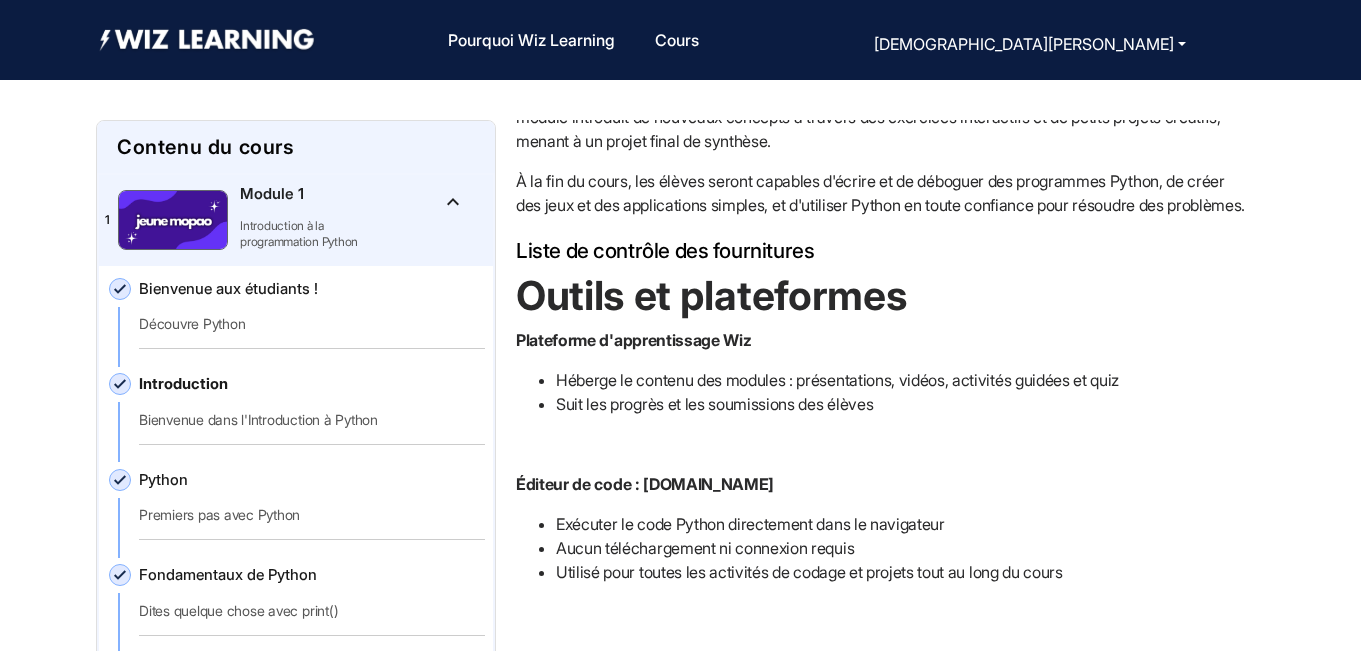 click on "Introduction" 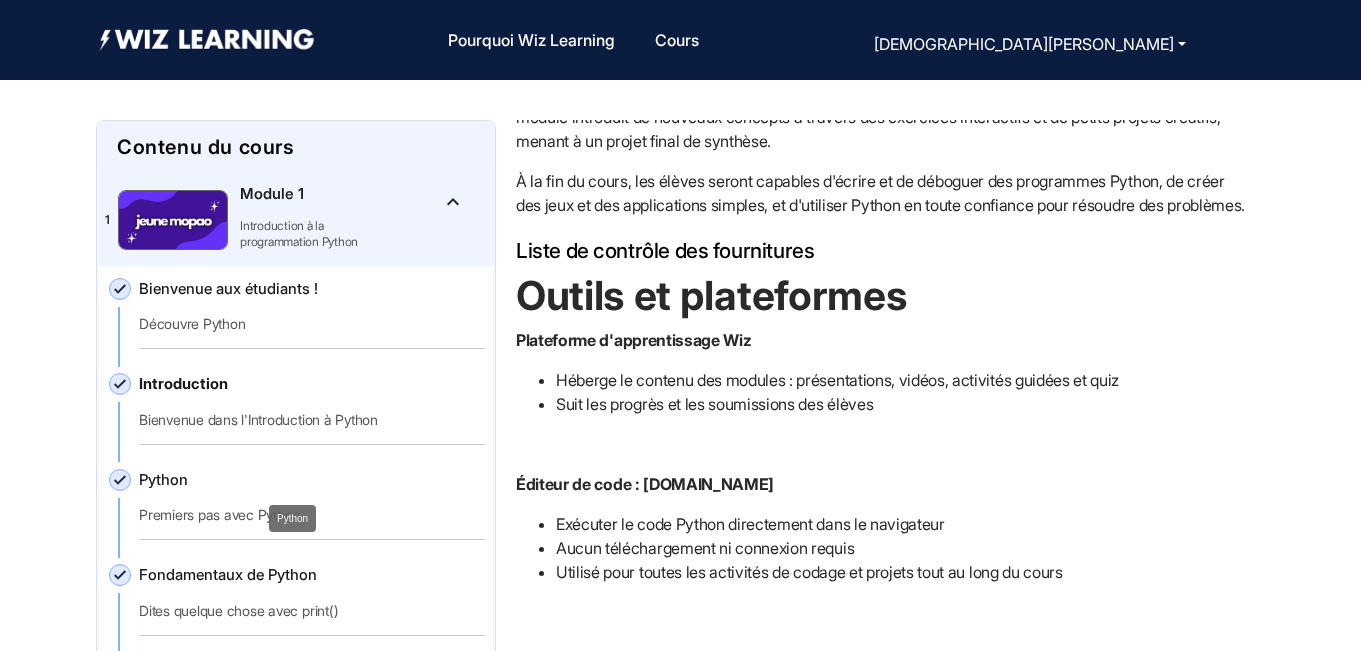 click on "Python" 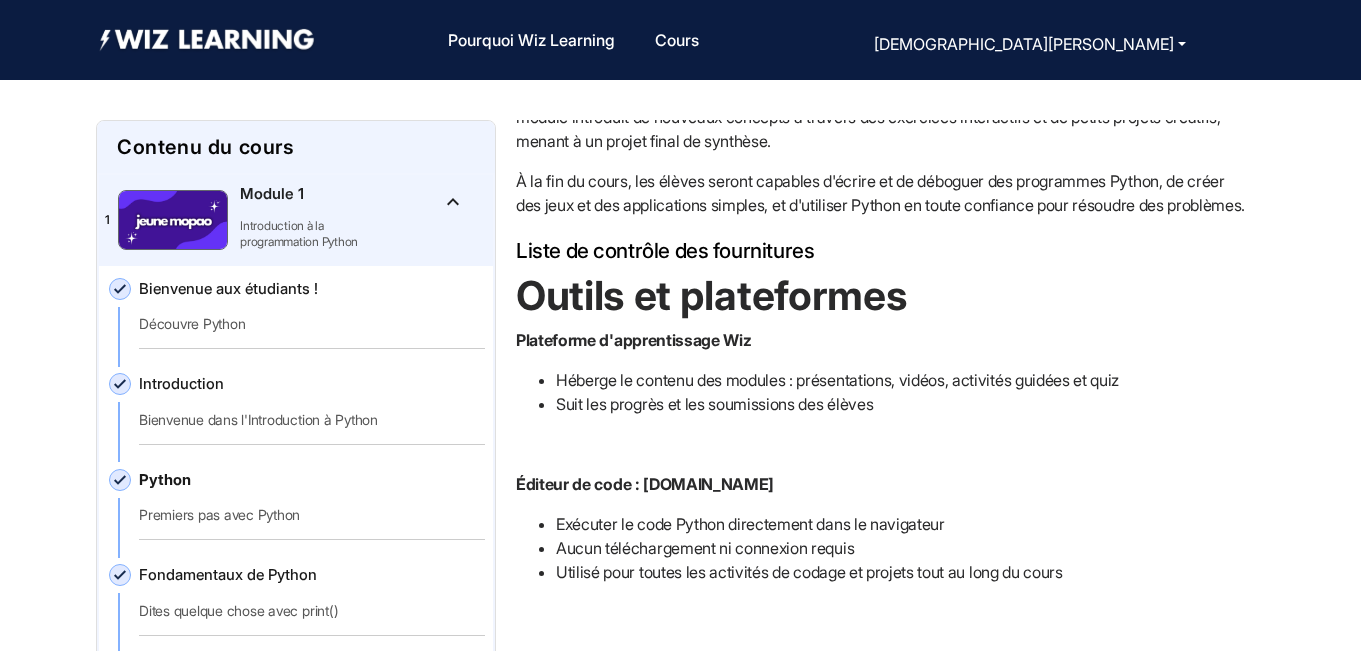 click on "Python" 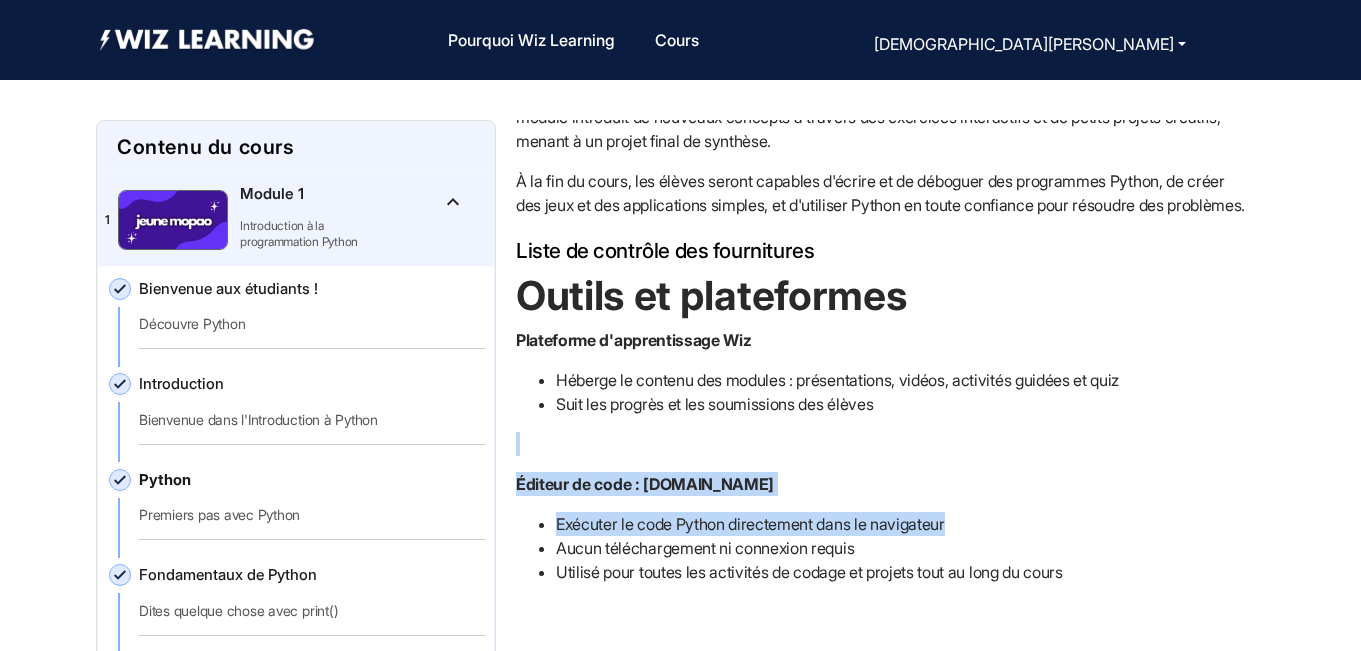 drag, startPoint x: 1259, startPoint y: 508, endPoint x: 1305, endPoint y: 410, distance: 108.25895 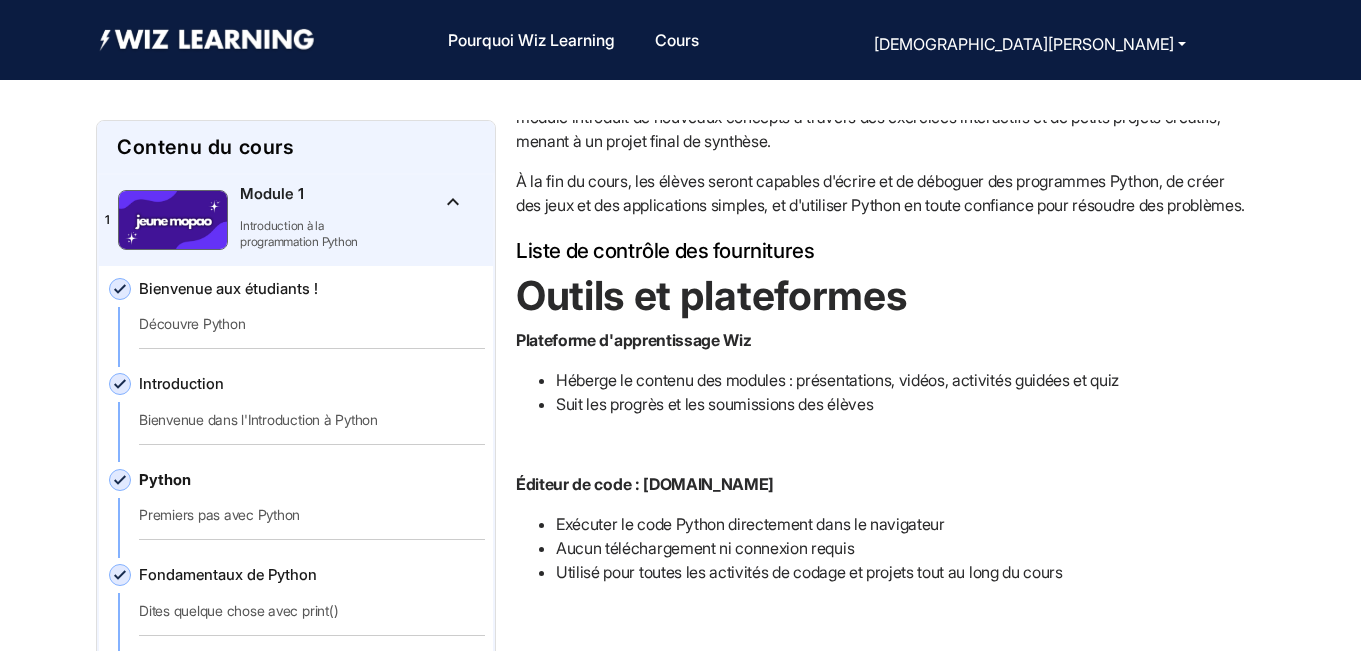 scroll, scrollTop: 40, scrollLeft: 0, axis: vertical 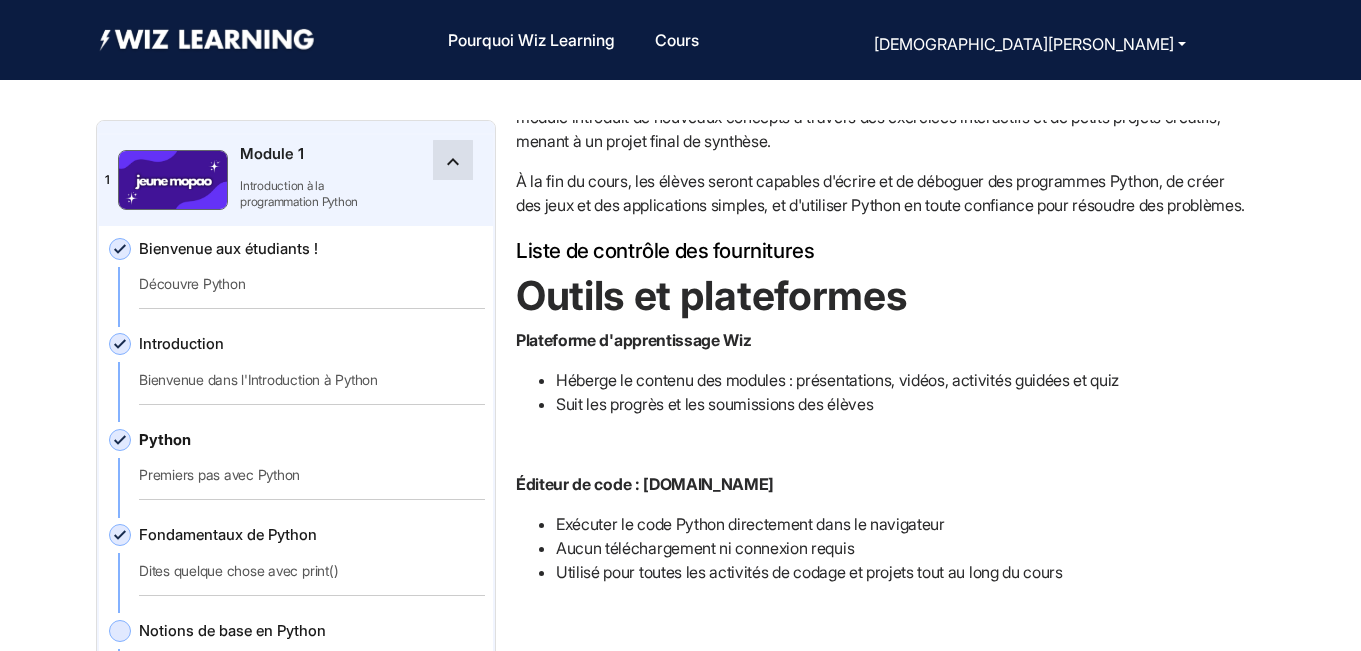 click on "keyboard_arrow_up" 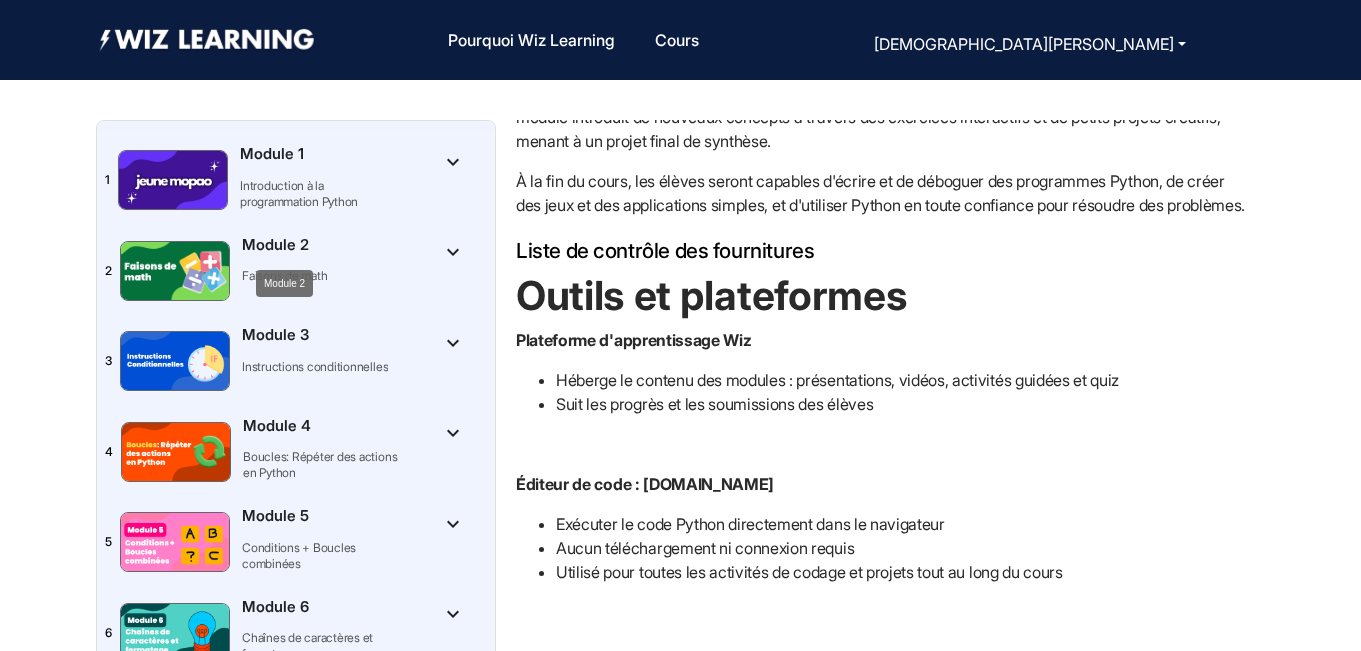 click on "Module 2" at bounding box center (284, 283) 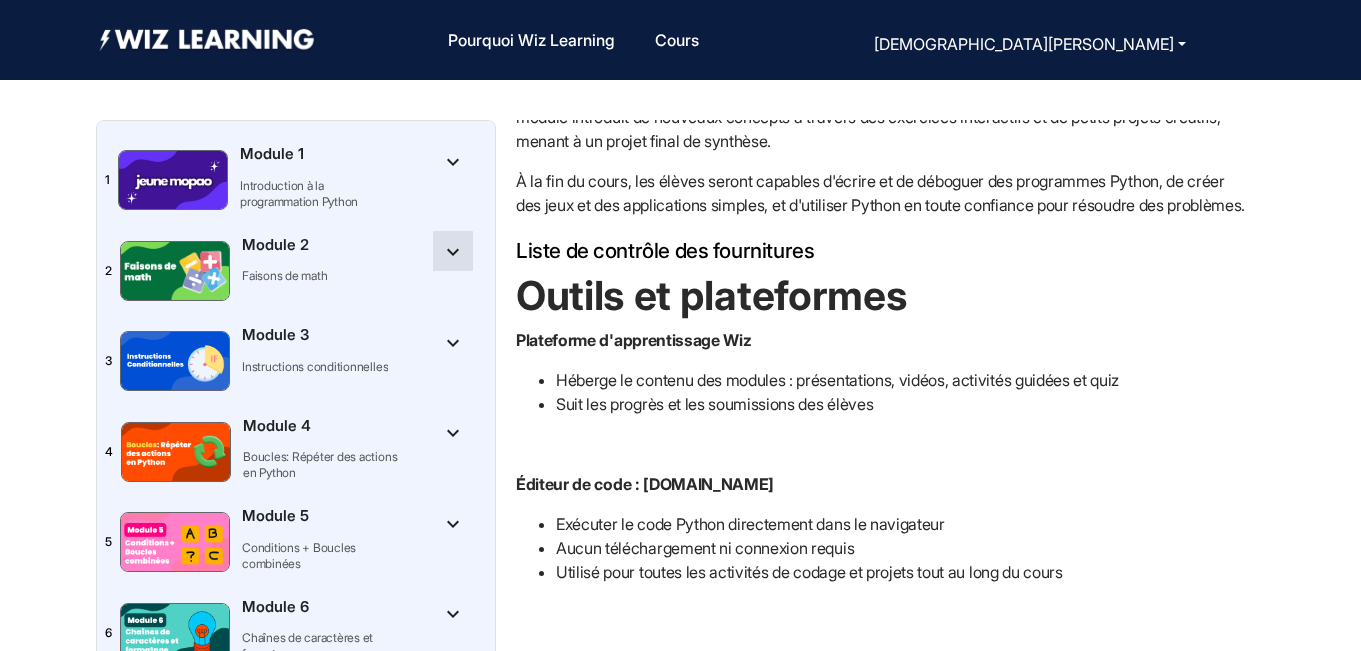 click on "keyboard_arrow_down" 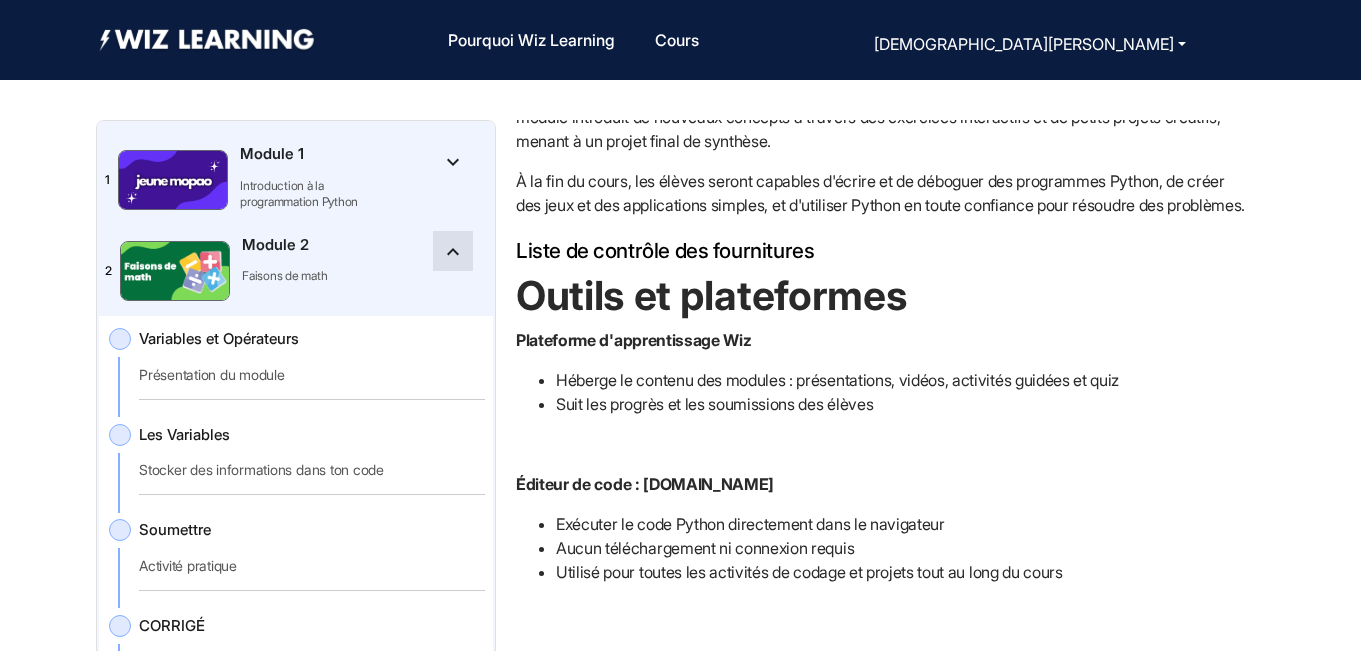 click on "keyboard_arrow_up" 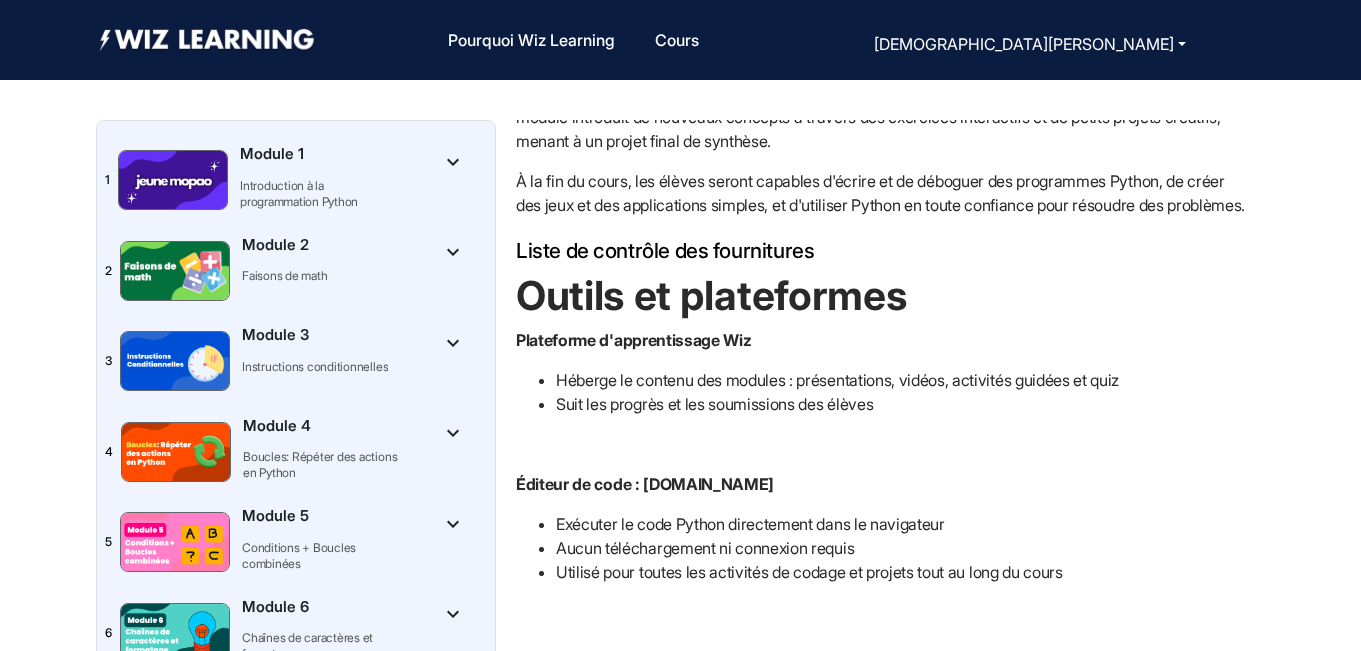 click on "keyboard_arrow_down" 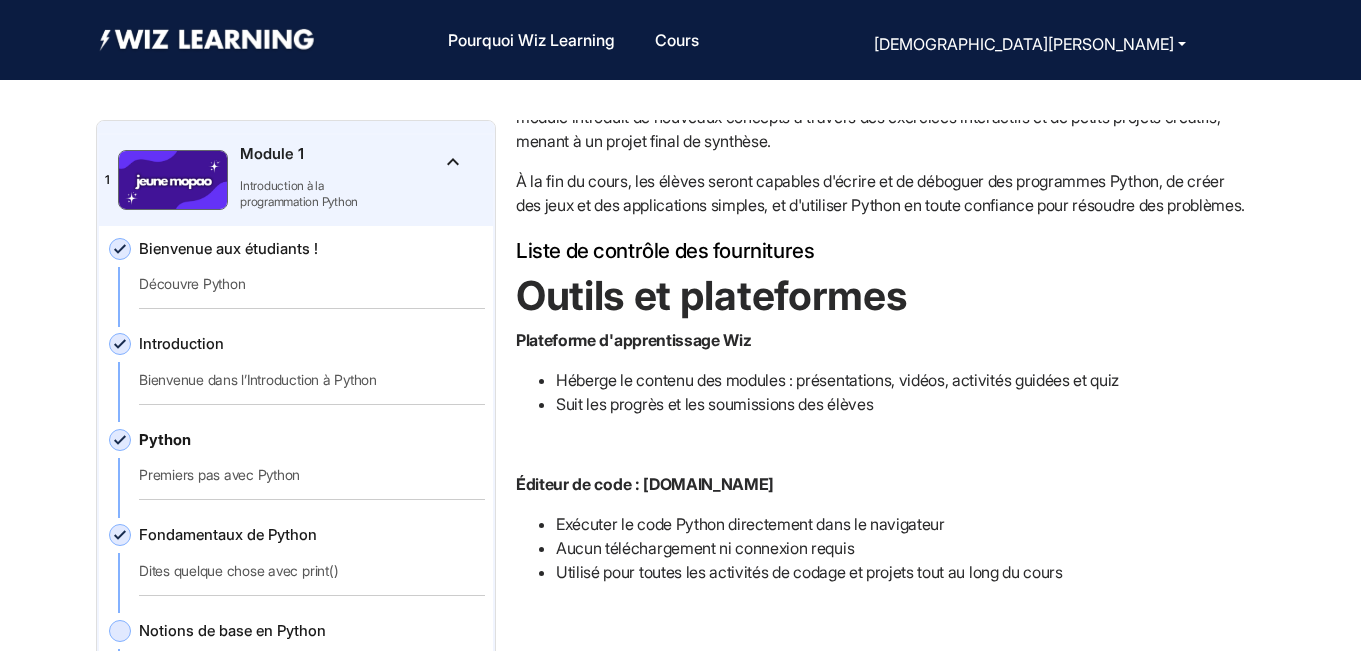 click 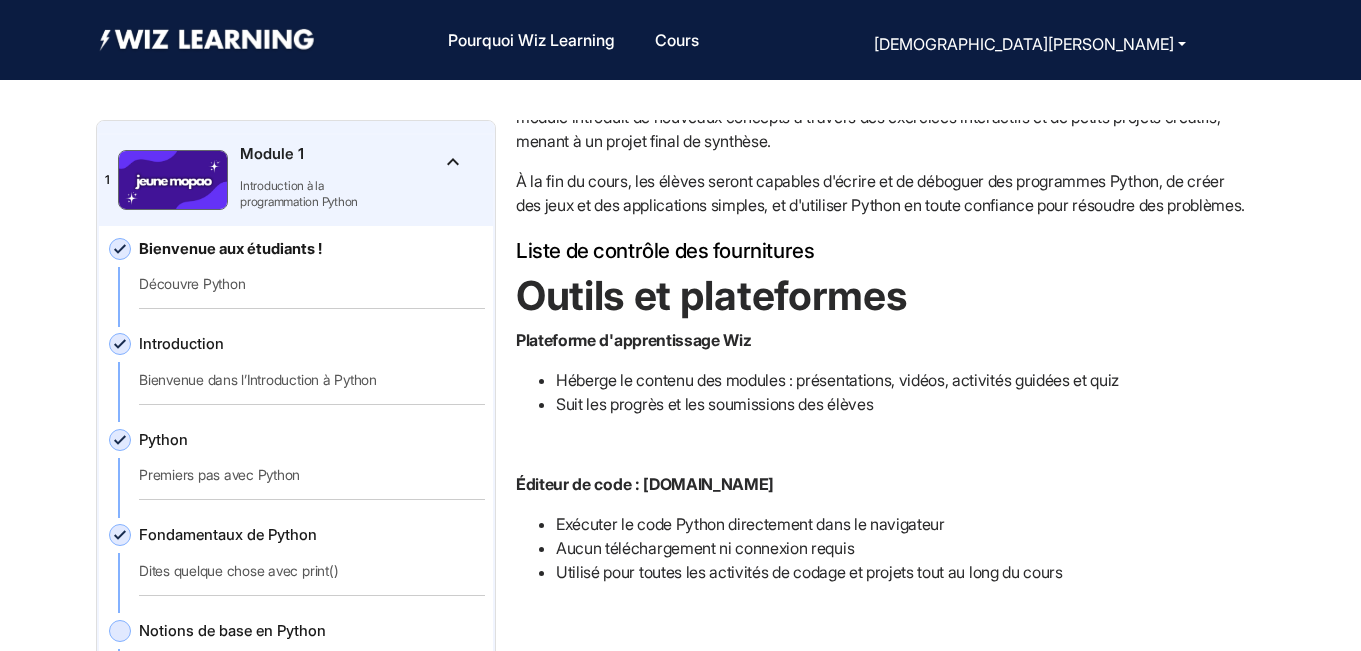 click on "Introduction   Bienvenue dans l’Introduction à Python" 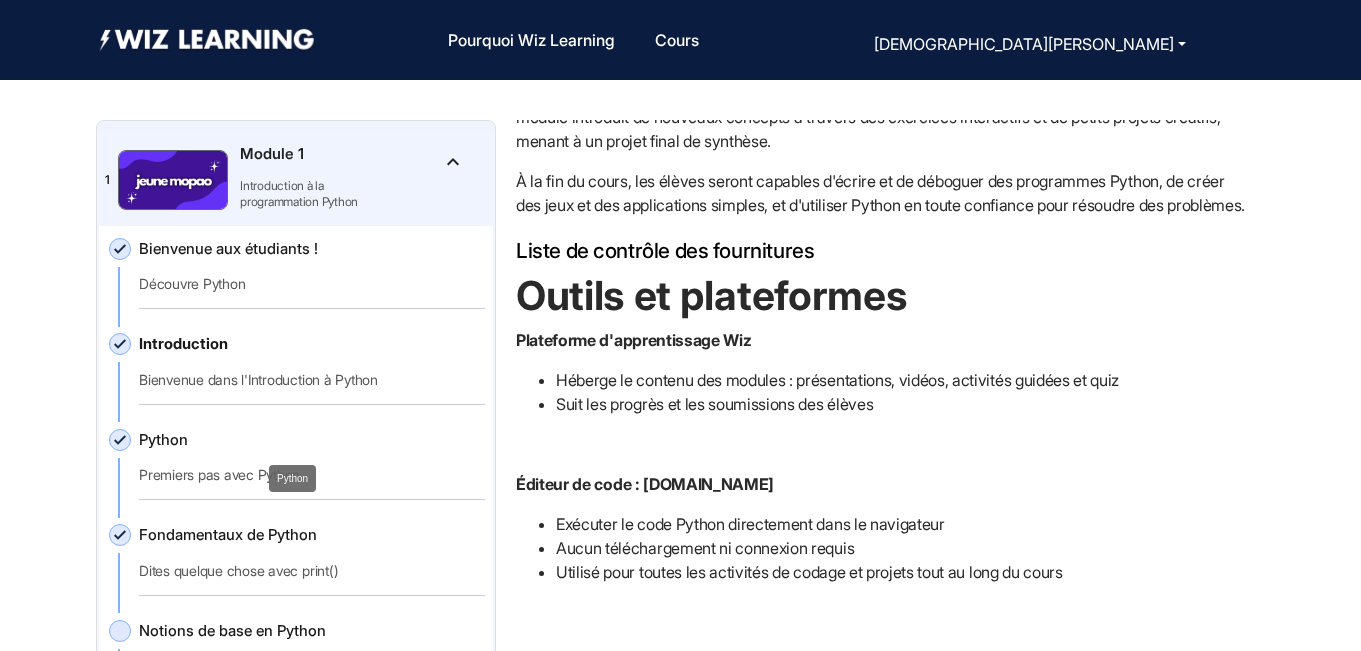 click on "Python" 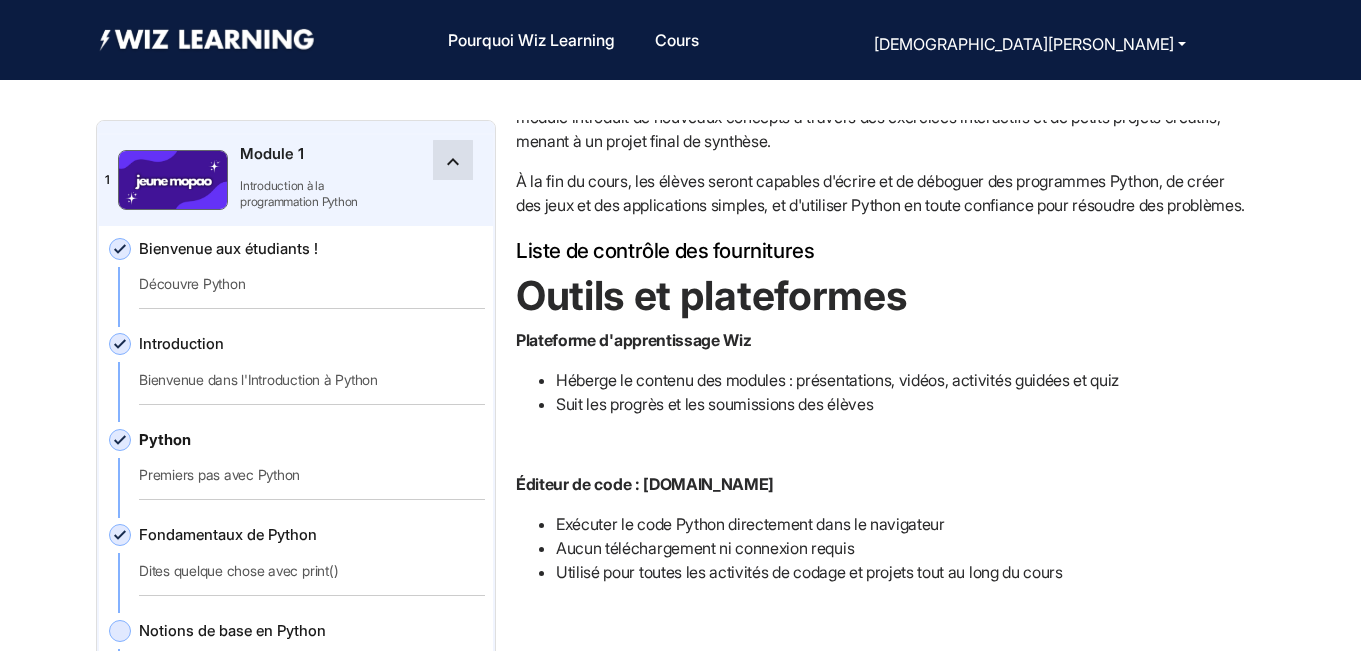 click on "keyboard_arrow_up" 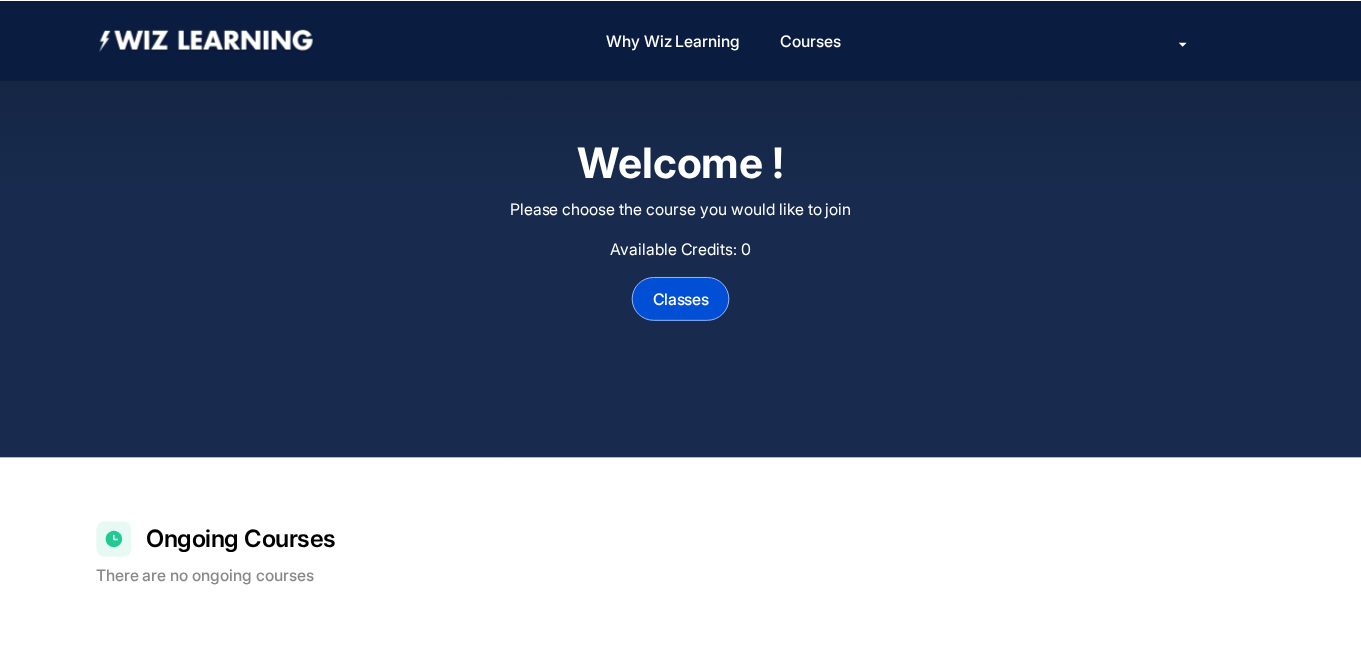scroll, scrollTop: 0, scrollLeft: 0, axis: both 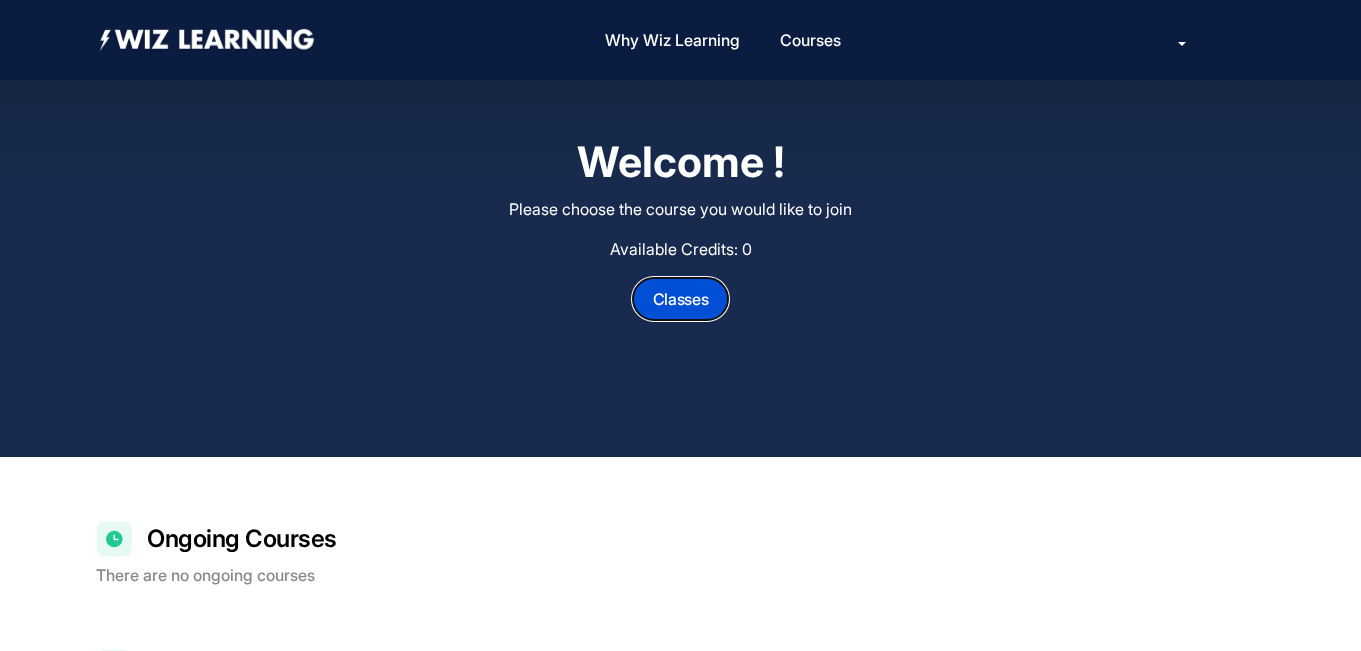 click on "Classes" 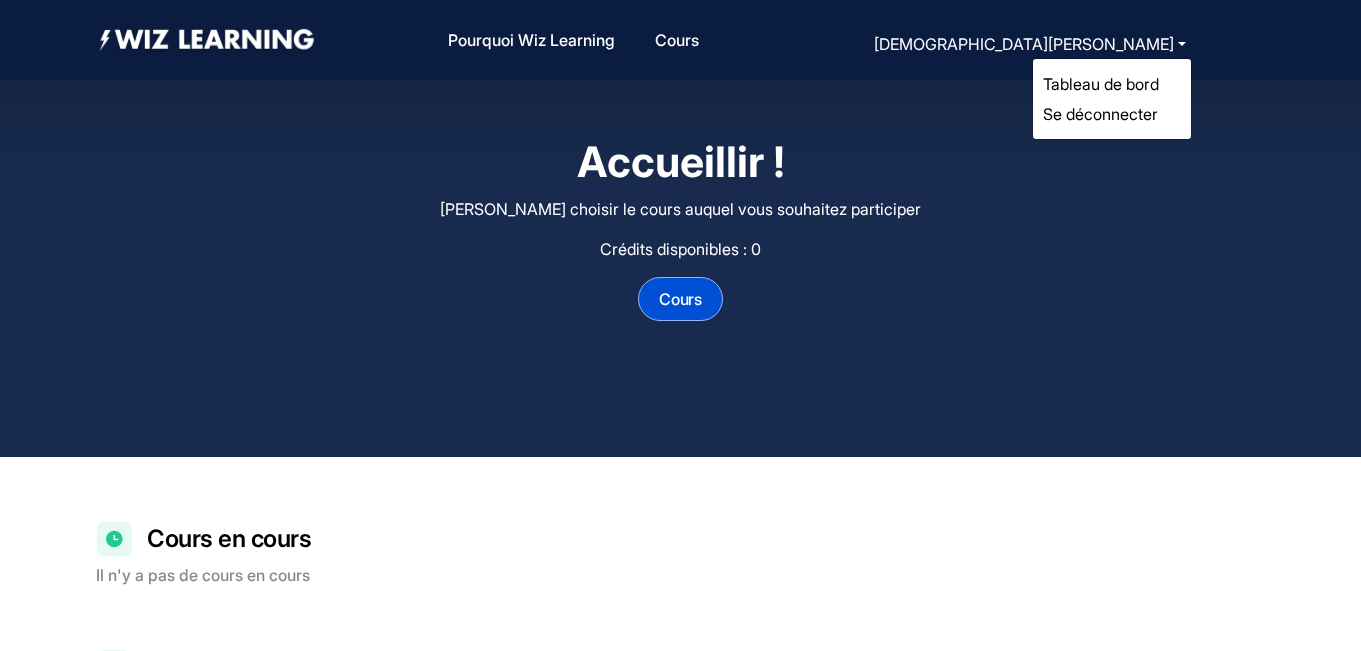 click on "[DEMOGRAPHIC_DATA][PERSON_NAME]" at bounding box center (1030, 44) 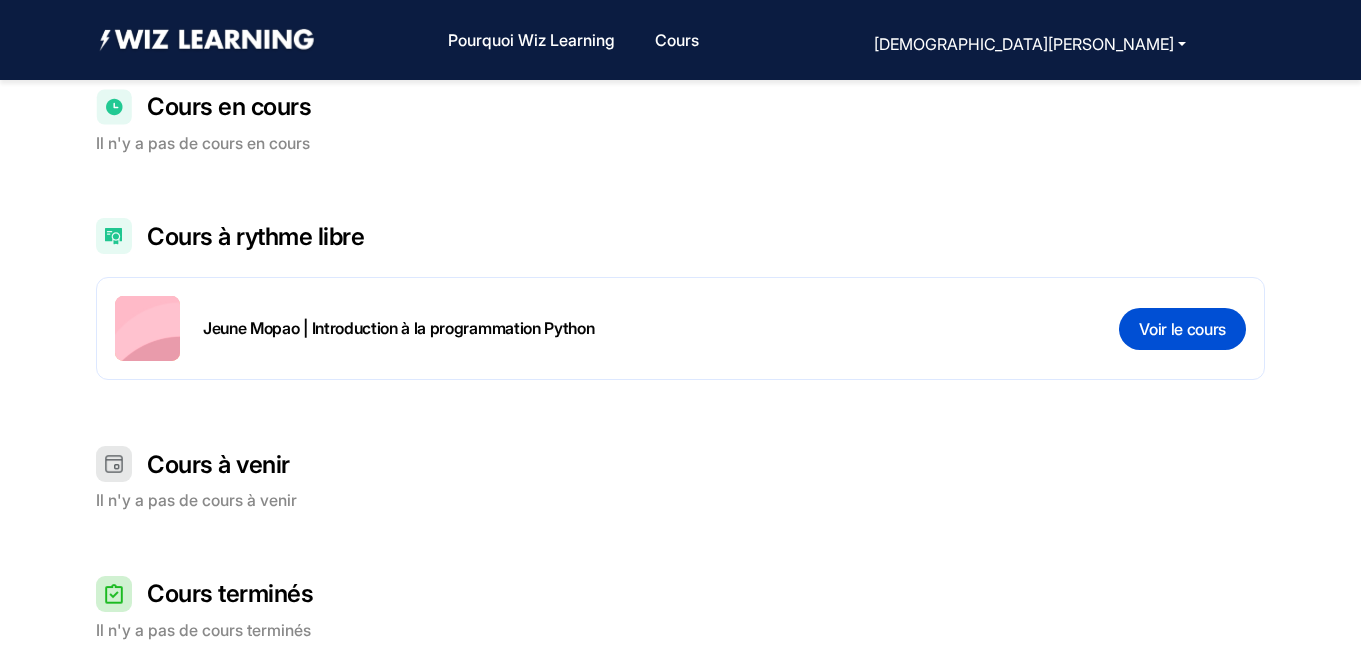 scroll, scrollTop: 433, scrollLeft: 0, axis: vertical 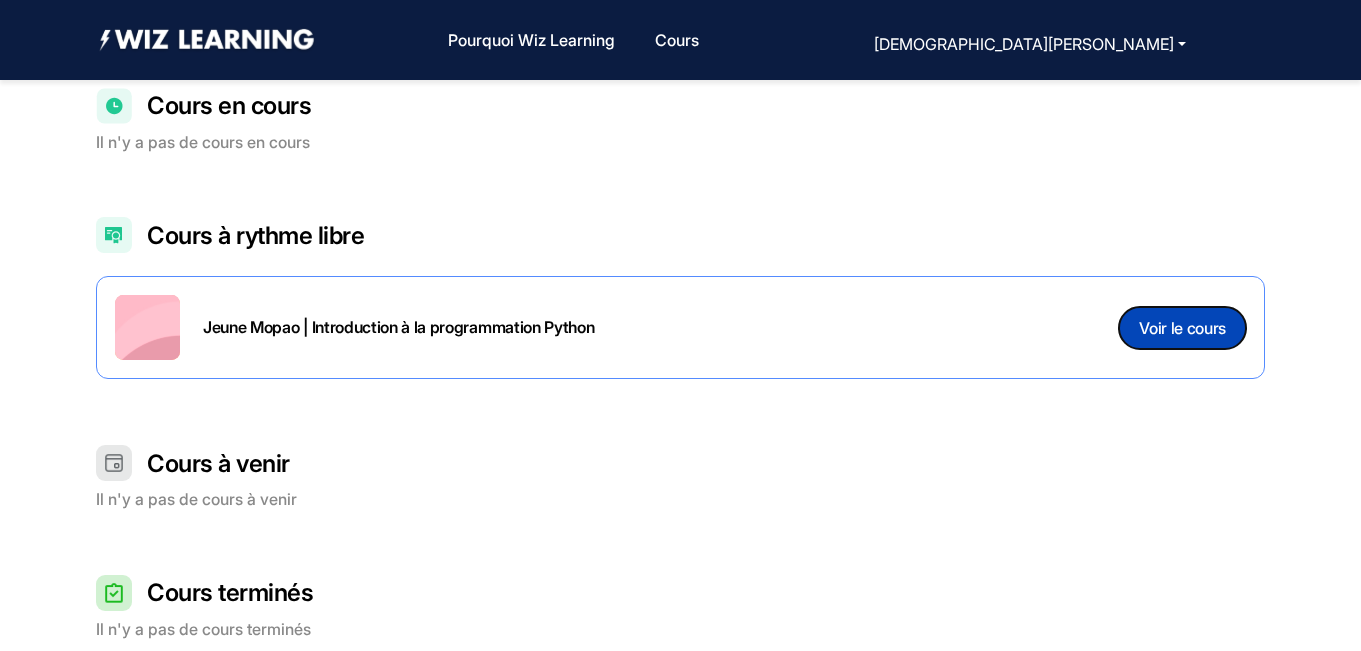 click on "Voir le cours" 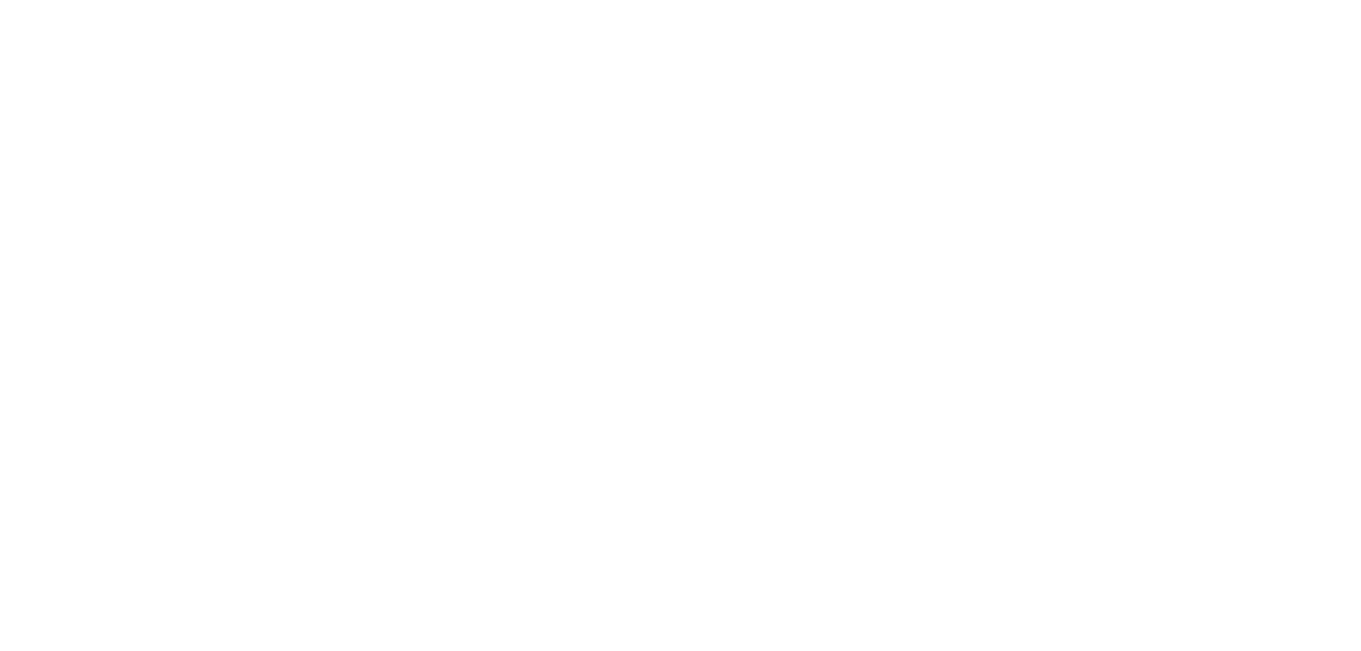 scroll, scrollTop: 0, scrollLeft: 0, axis: both 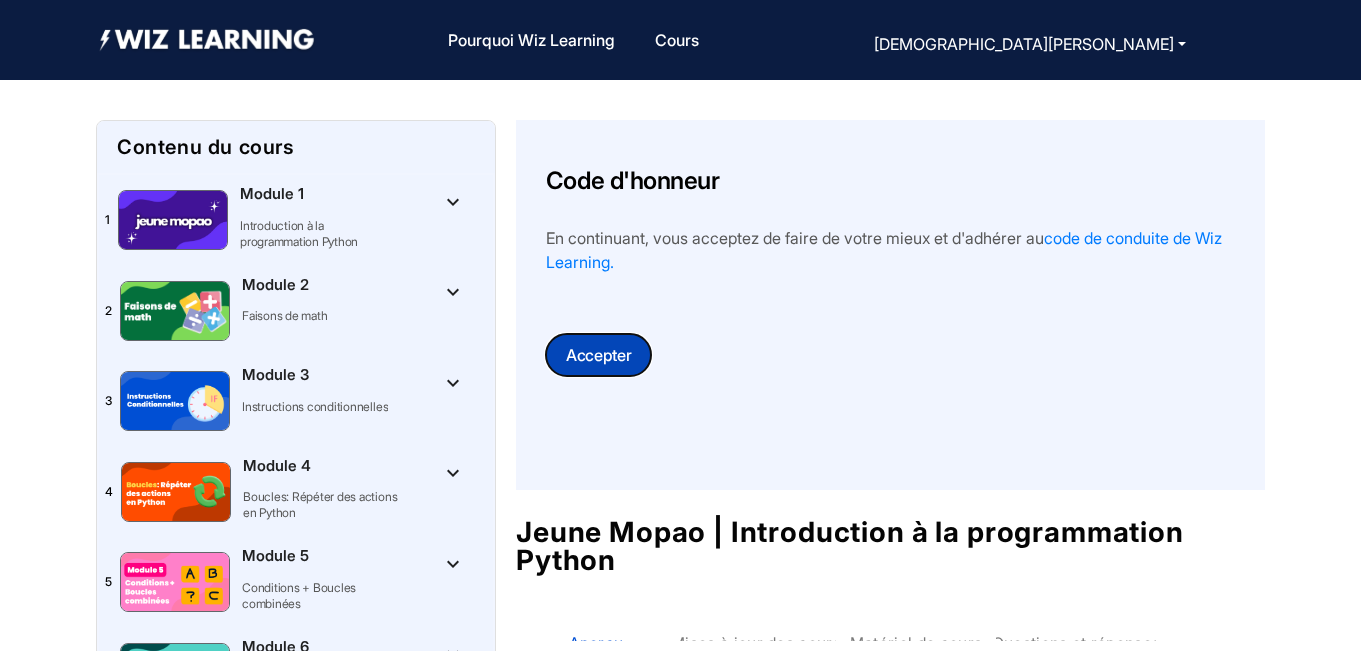 click on "Accepter" at bounding box center [598, 355] 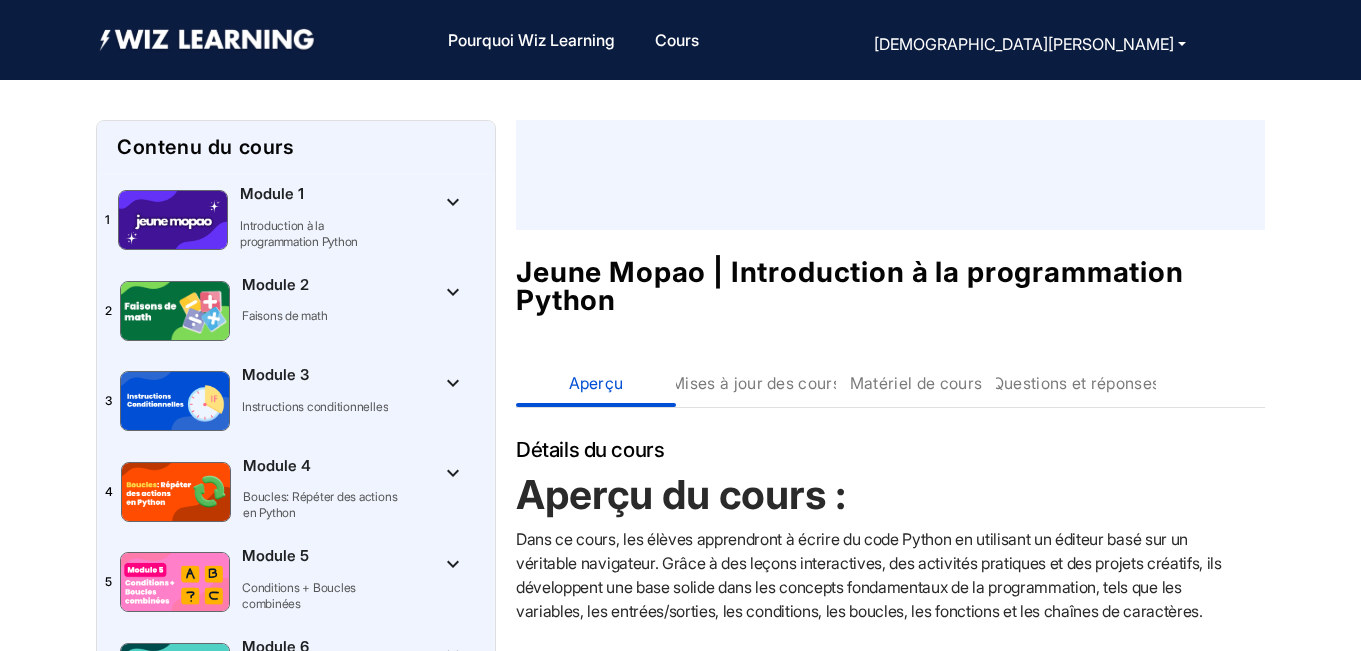 scroll, scrollTop: 228, scrollLeft: 0, axis: vertical 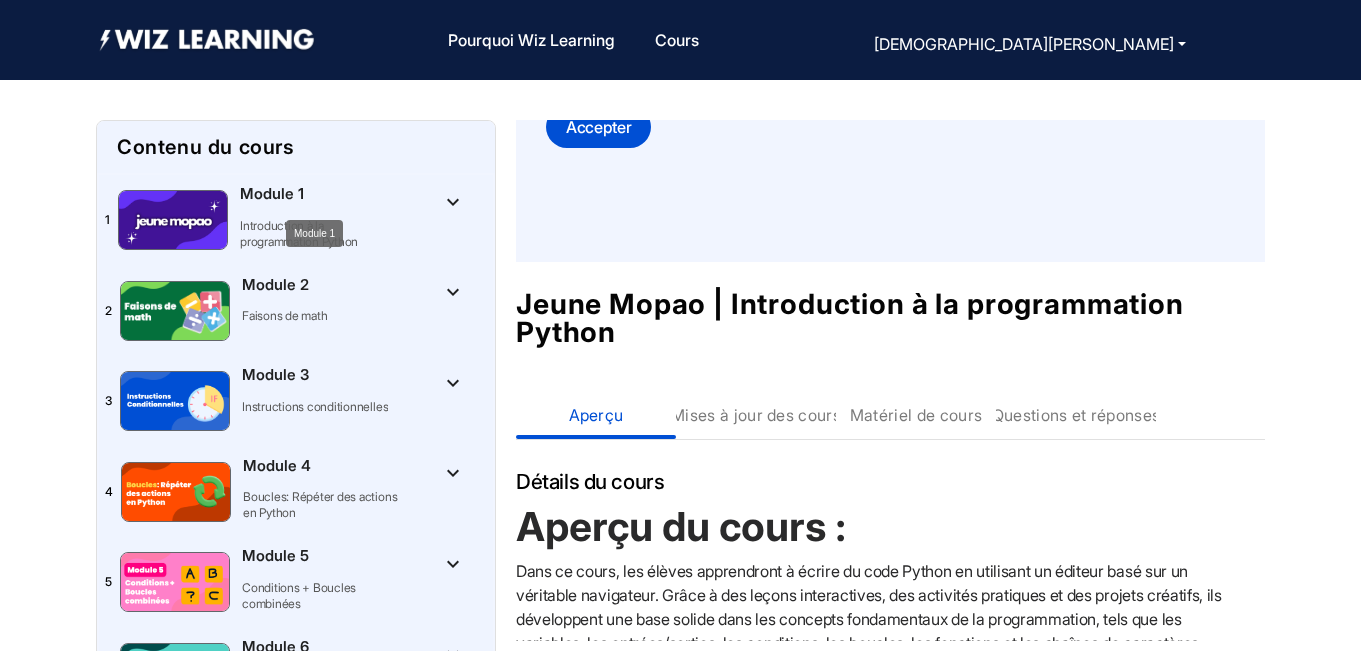 click on "Module 1" 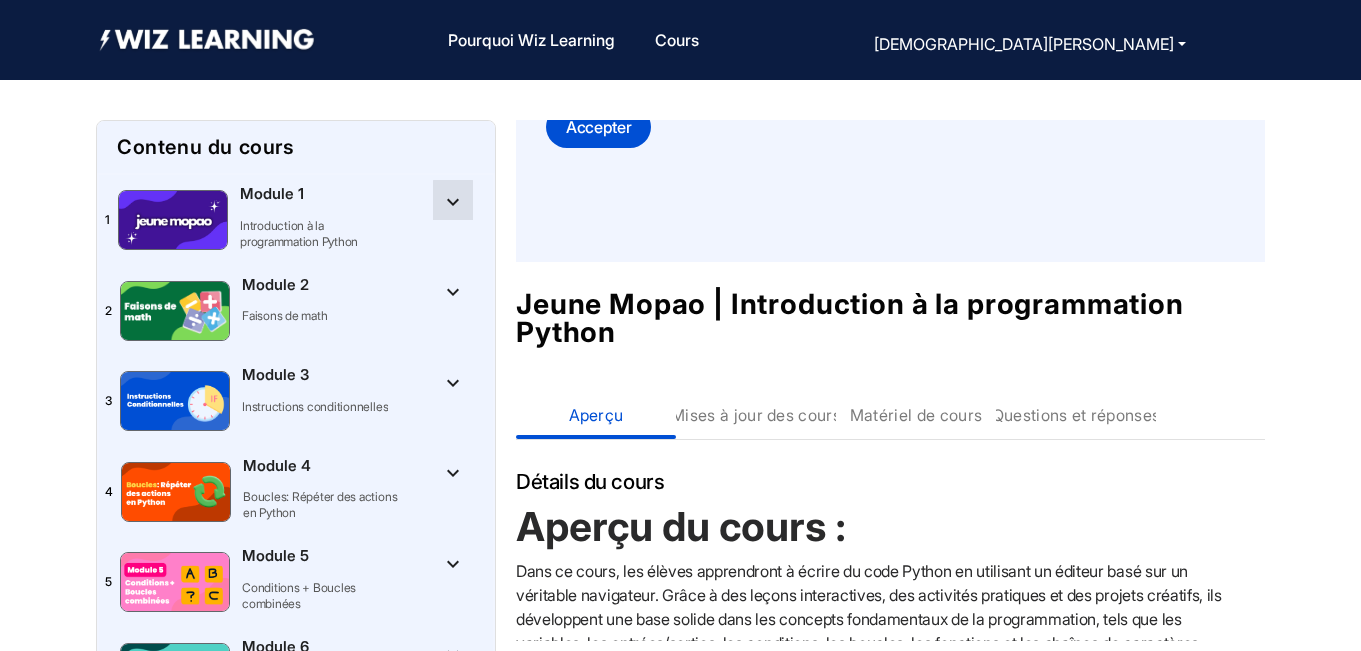 click on "keyboard_arrow_down" 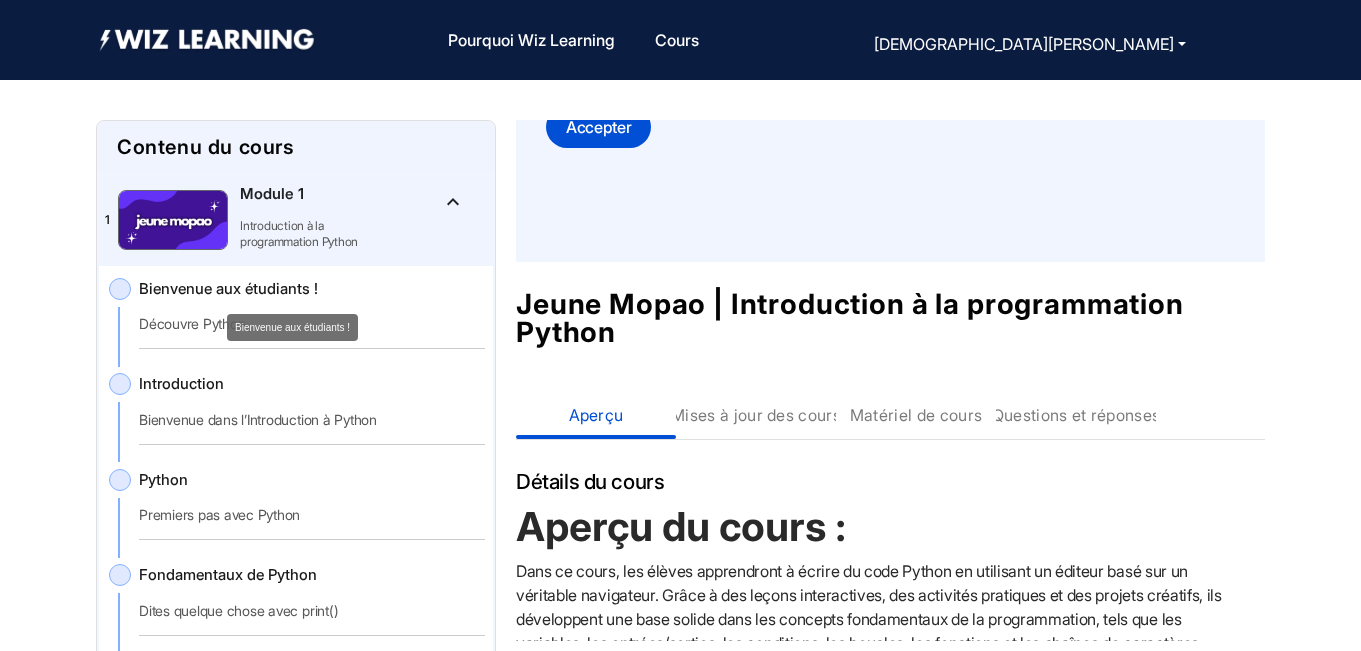click on "Bienvenue aux étudiants !" 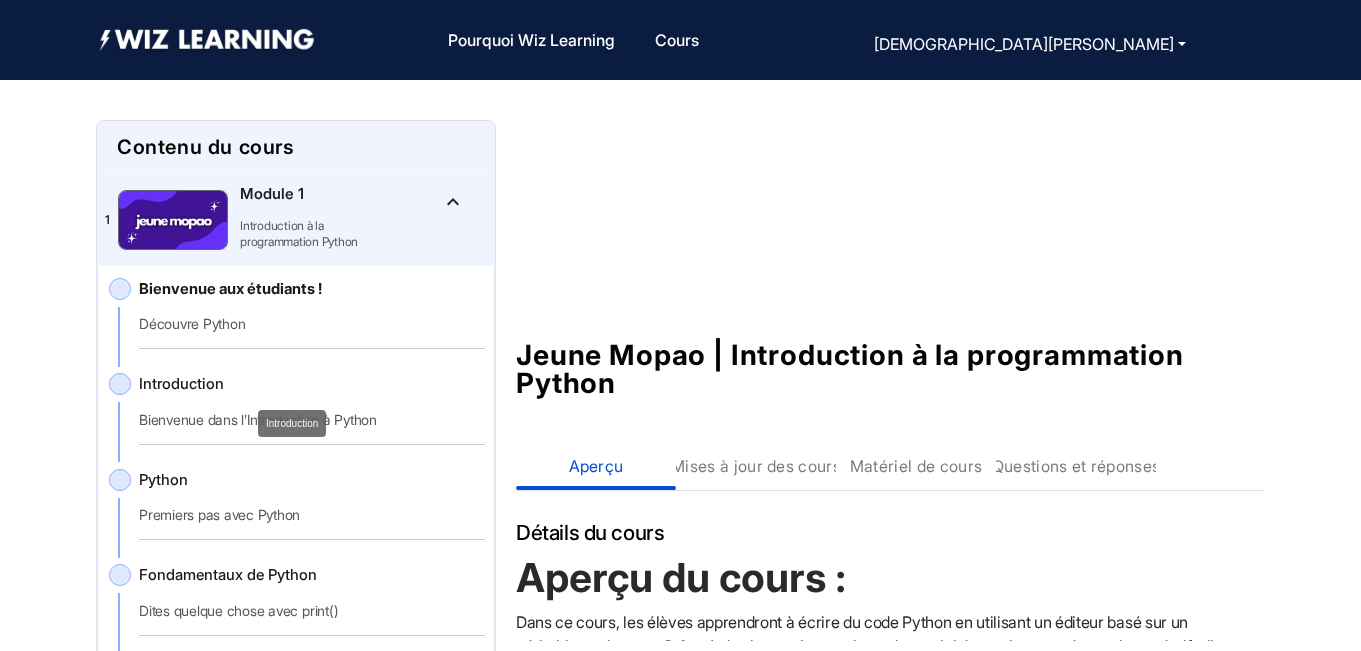 click on "Introduction" 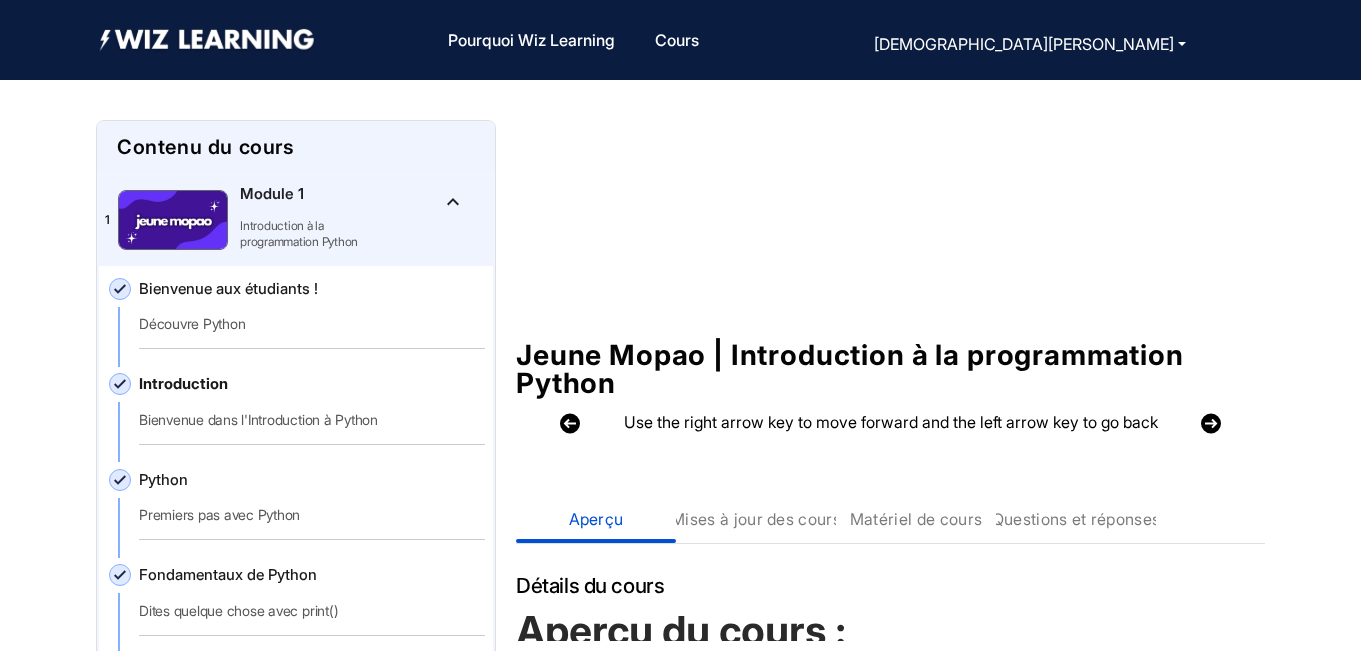 drag, startPoint x: 1266, startPoint y: 355, endPoint x: 1301, endPoint y: 352, distance: 35.128338 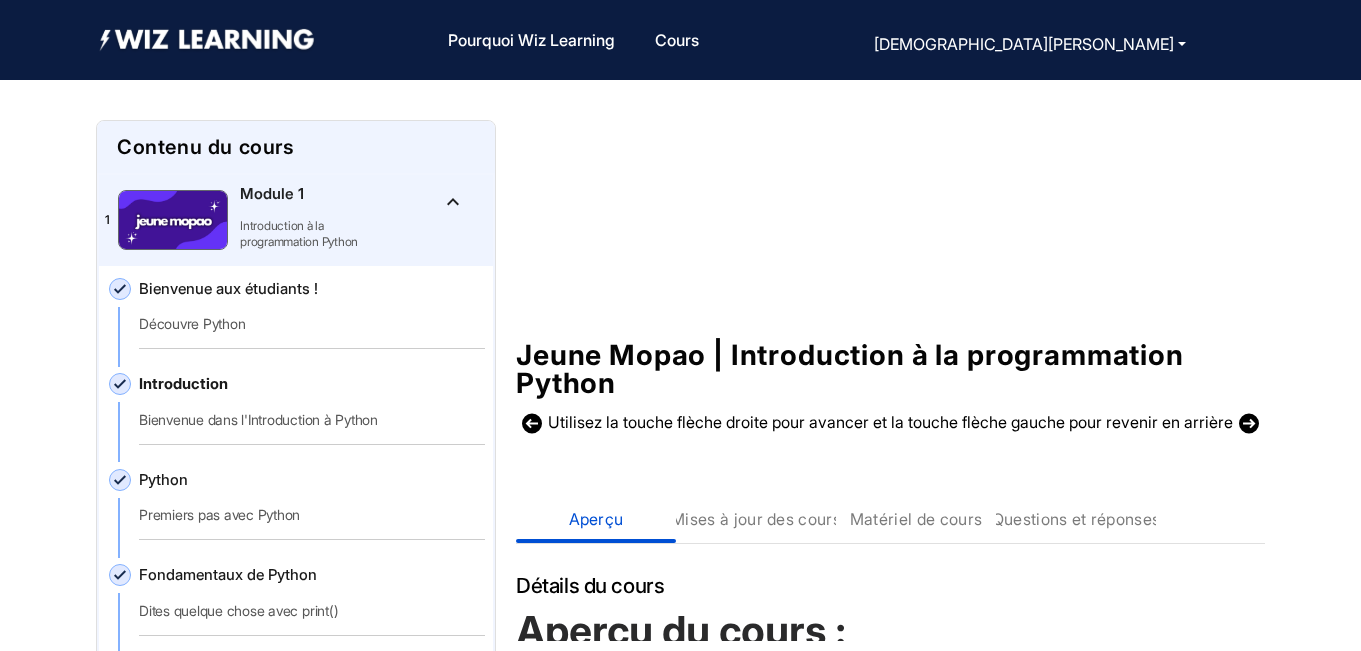 click on "Jeune Mopao | Introduction à la programmation Python Utilisez la touche flèche droite pour avancer et la touche flèche gauche pour revenir en arrière Contenu du cours Aperçu Mises à jour des cours Matériel de cours Questions et réponses Détails du cours Aperçu du cours : Dans ce cours, les élèves apprendront à écrire du code Python en utilisant un éditeur basé sur un véritable navigateur. Grâce à des leçons interactives, des activités pratiques et des projets créatifs, ils développent une base solide dans les concepts fondamentaux de la programmation, tels que les variables, les entrées/sorties, les conditions, les boucles, les fonctions et les chaînes de caractères. À la fin du cours, les élèves seront capables d'écrire et de déboguer des programmes Python, de créer des jeux et des applications simples, et d'utiliser Python en toute confiance pour résoudre des problèmes. Liste de contrôle des fournitures Outils et plateformes Plateforme d'apprentissage Wiz 1 2 3 4" 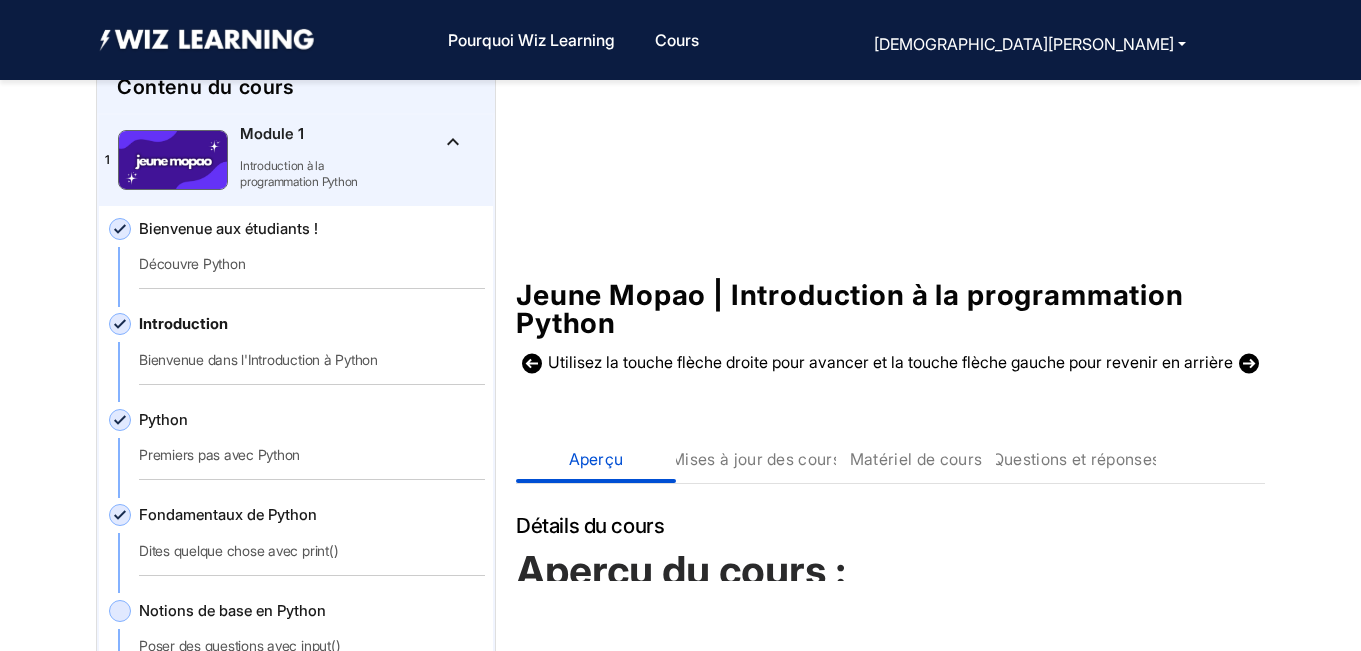 scroll, scrollTop: 56, scrollLeft: 0, axis: vertical 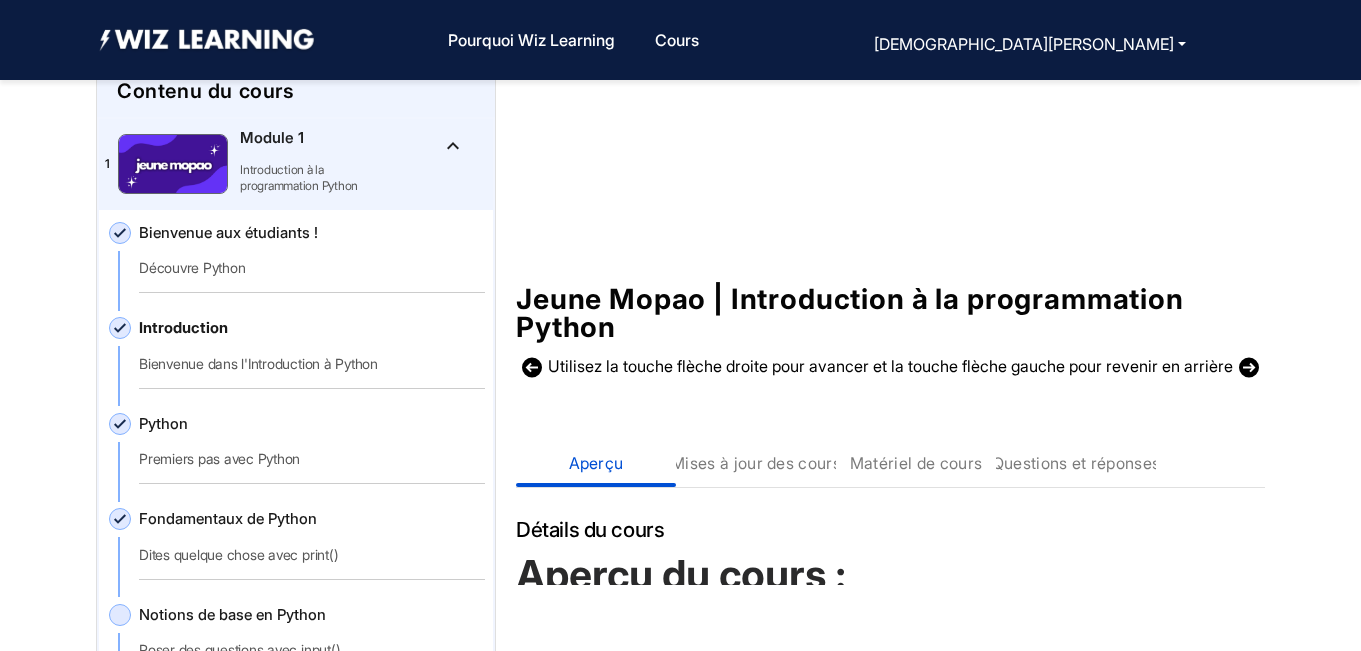 click 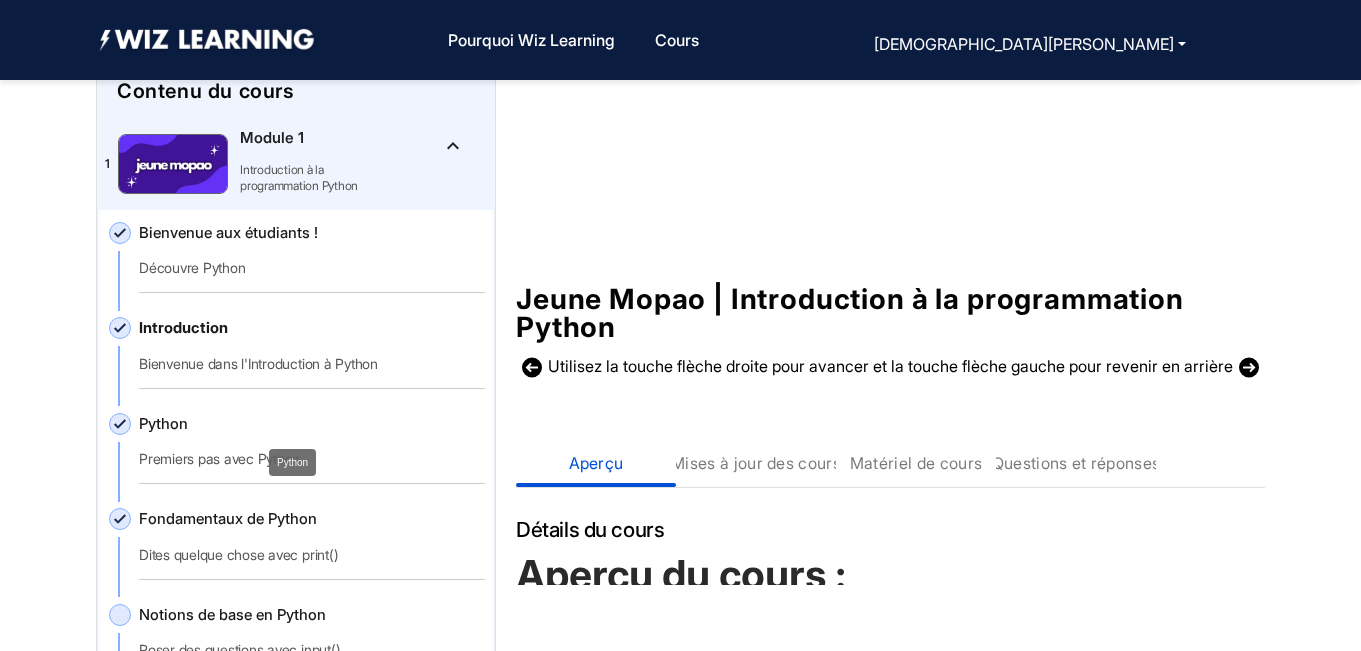 click on "Python" 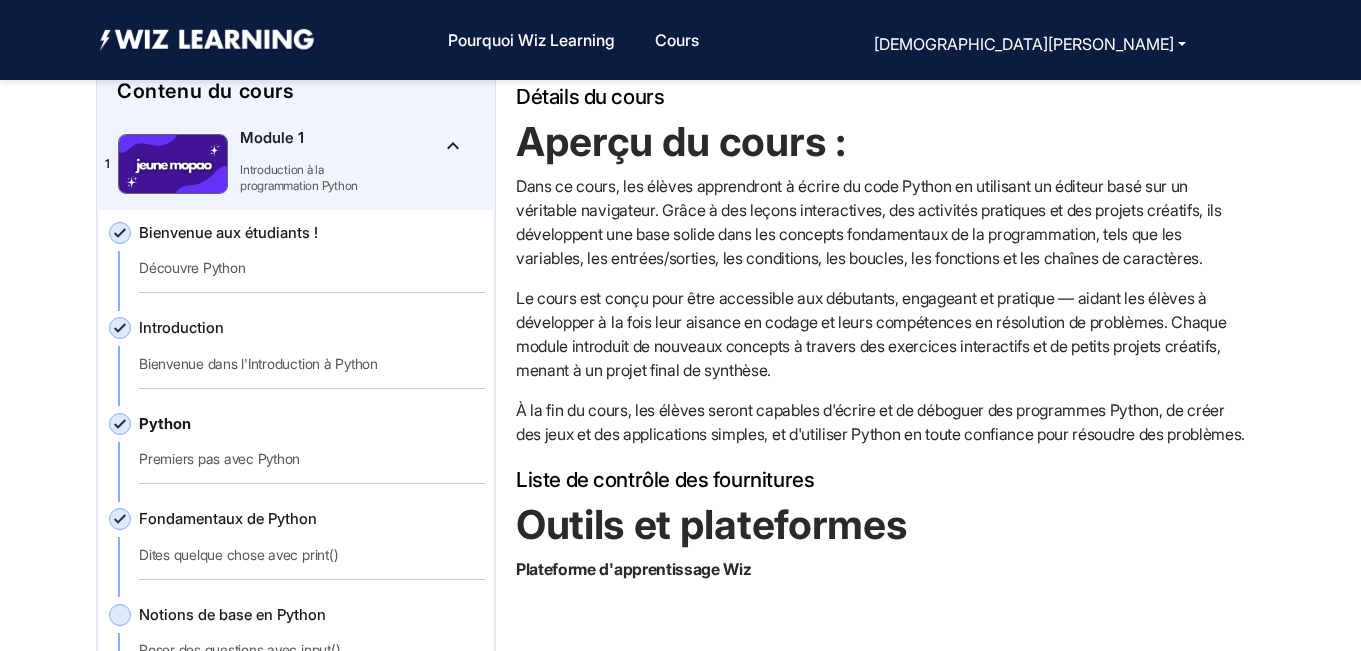 scroll, scrollTop: 665, scrollLeft: 0, axis: vertical 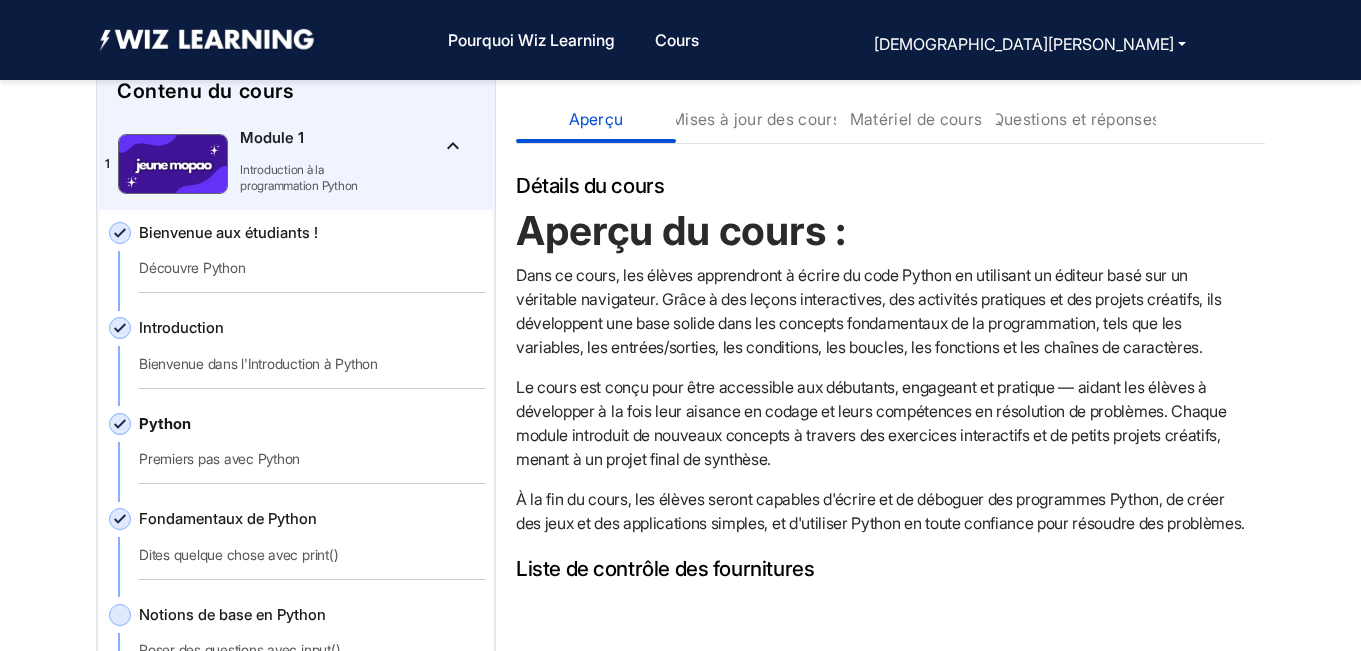 click on "Jeune Mopao | Introduction à la programmation Python Utilisez la touche flèche droite pour avancer et la touche flèche gauche pour revenir en arrière Contenu du cours Aperçu Mises à jour des cours Matériel de cours Questions et réponses Détails du cours Aperçu du cours : Dans ce cours, les élèves apprendront à écrire du code Python en utilisant un éditeur basé sur un véritable navigateur. Grâce à des leçons interactives, des activités pratiques et des projets créatifs, ils développent une base solide dans les concepts fondamentaux de la programmation, tels que les variables, les entrées/sorties, les conditions, les boucles, les fonctions et les chaînes de caractères. À la fin du cours, les élèves seront capables d'écrire et de déboguer des programmes Python, de créer des jeux et des applications simples, et d'utiliser Python en toute confiance pour résoudre des problèmes. Liste de contrôle des fournitures Outils et plateformes Plateforme d'apprentissage Wiz 1 2 3 4" 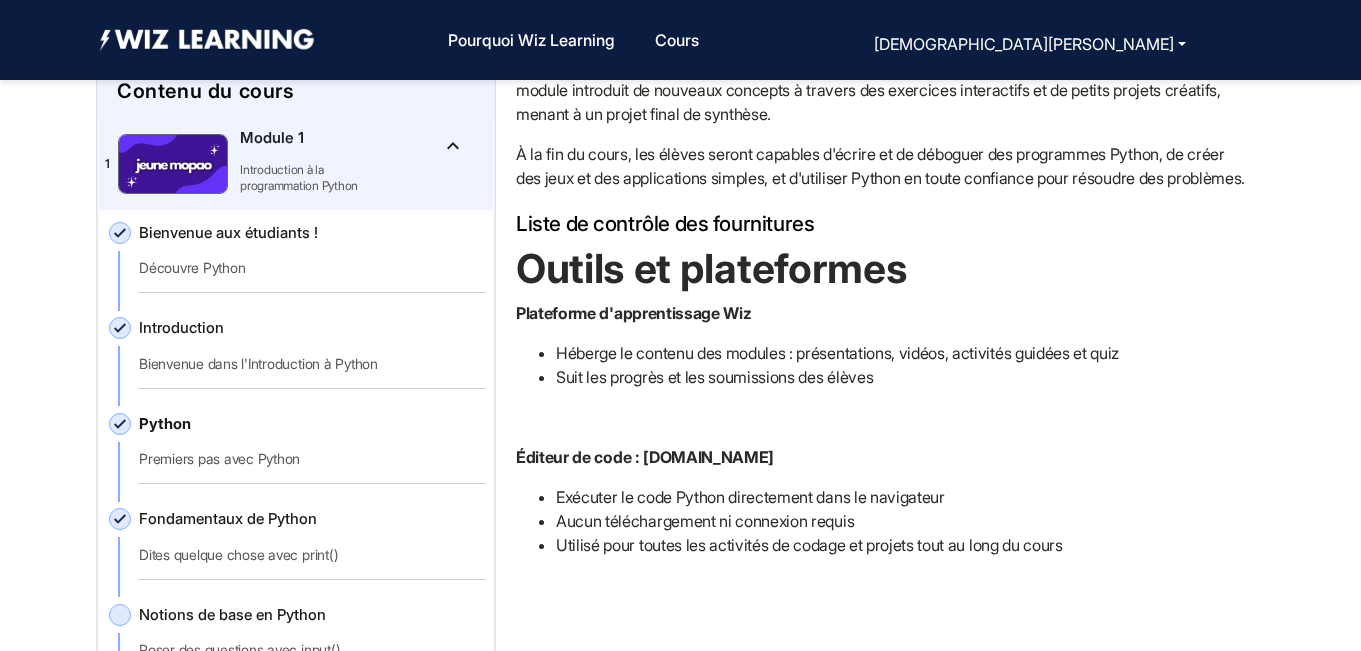 scroll, scrollTop: 946, scrollLeft: 0, axis: vertical 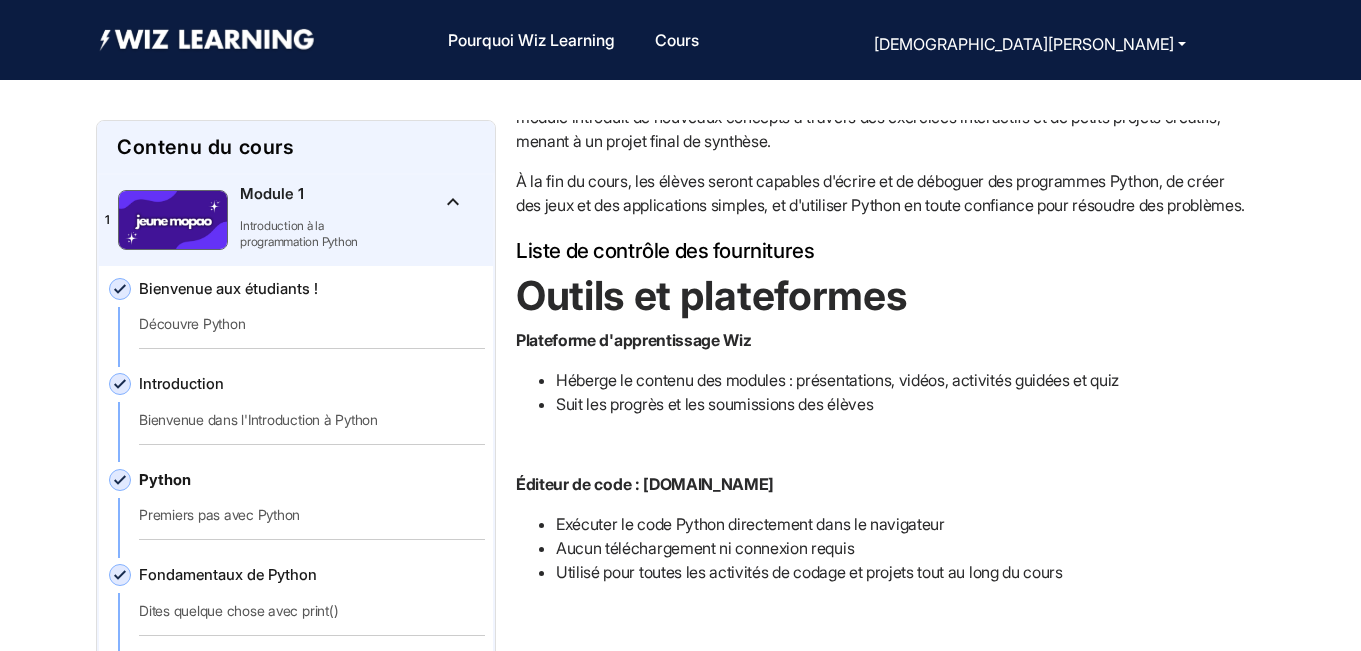 click 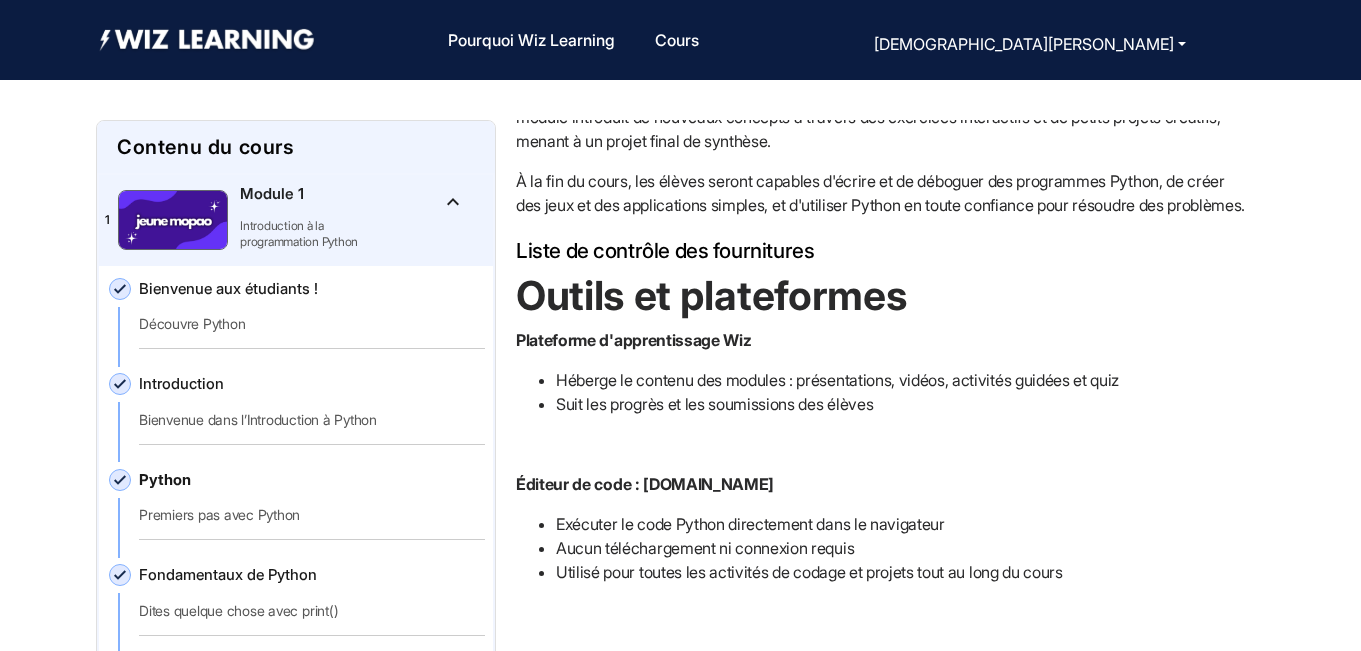 click 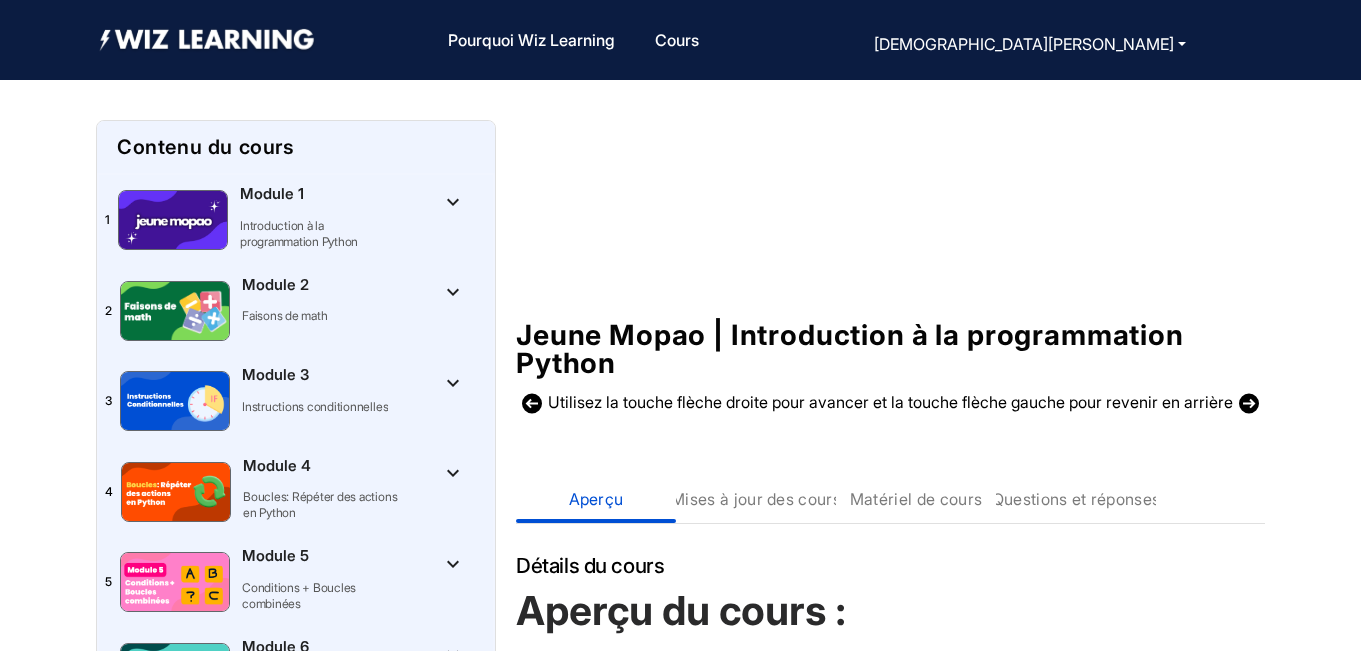 scroll, scrollTop: 155, scrollLeft: 0, axis: vertical 